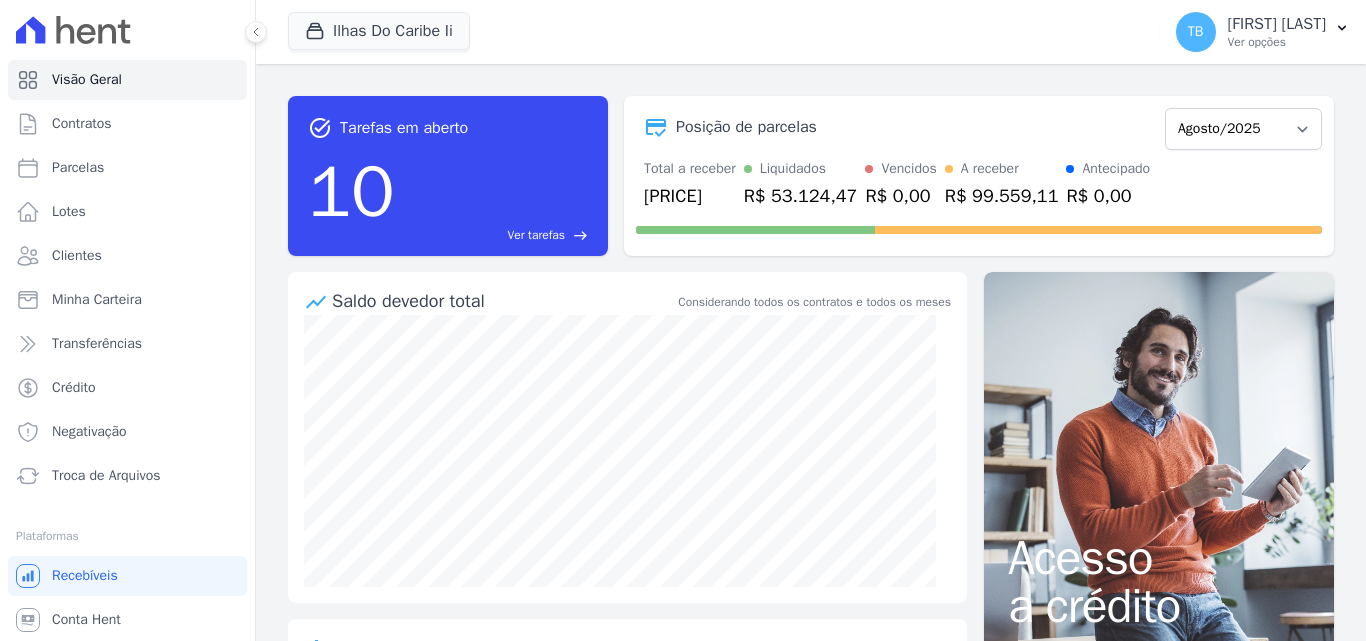scroll, scrollTop: 0, scrollLeft: 0, axis: both 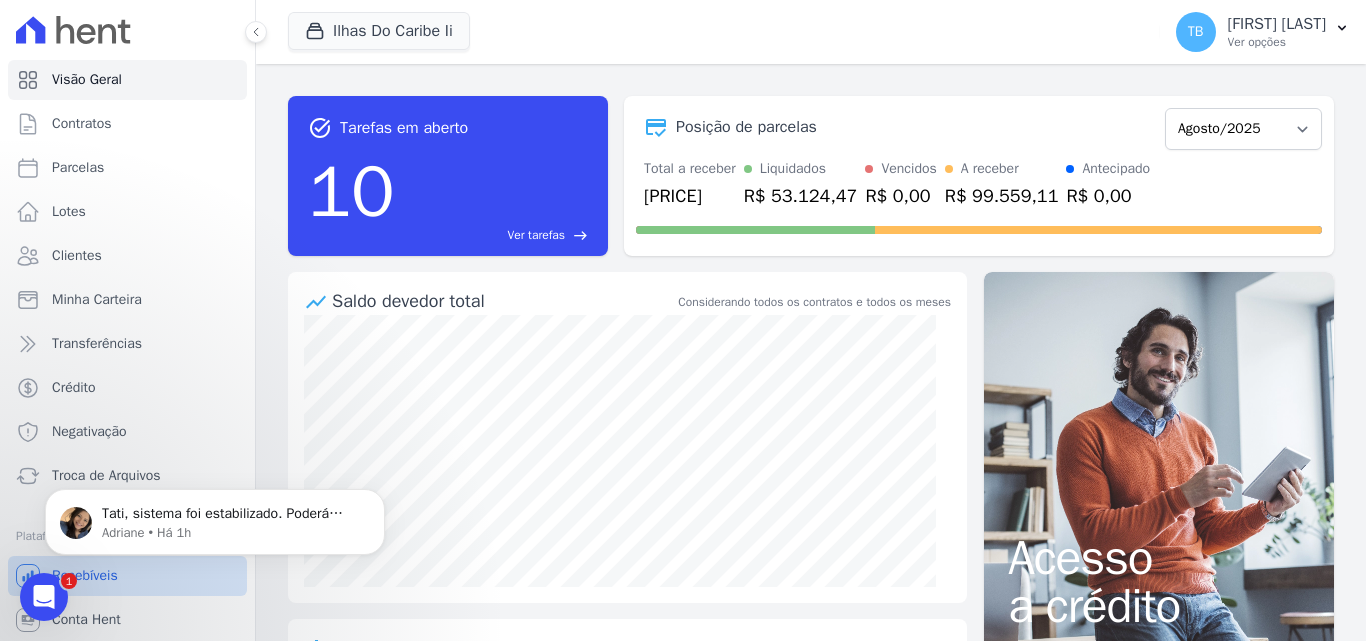 click on "Recebíveis" at bounding box center [127, 576] 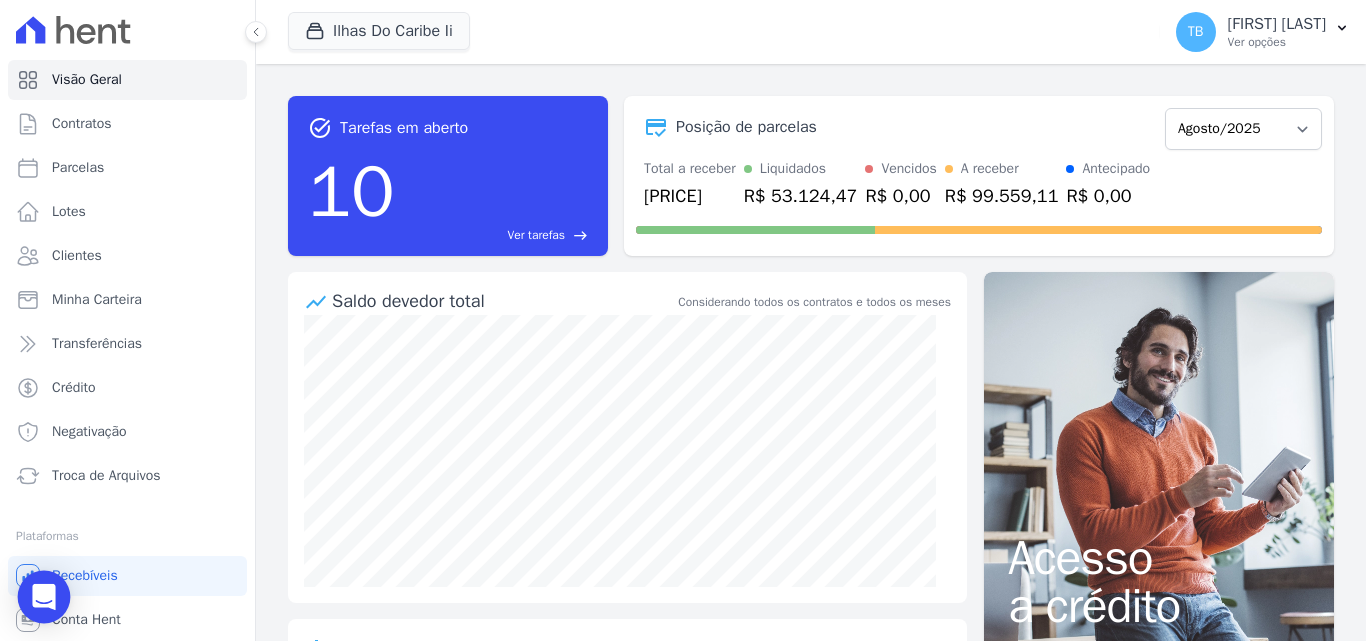 click 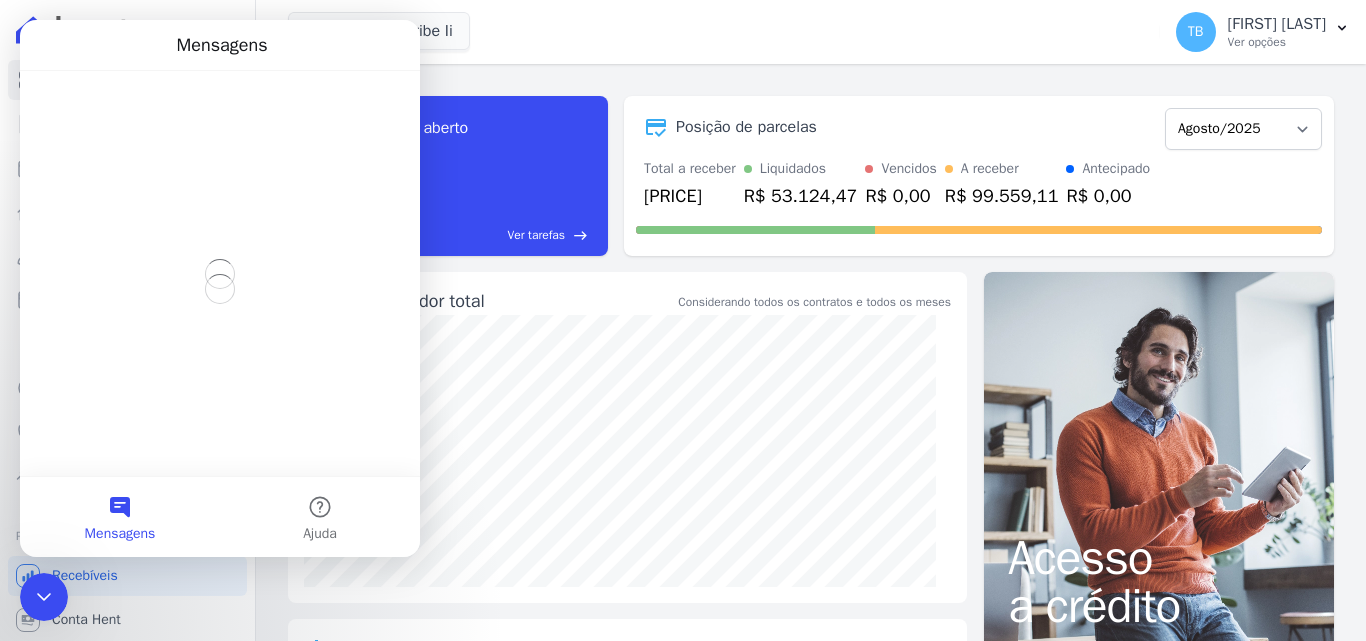 scroll, scrollTop: 0, scrollLeft: 0, axis: both 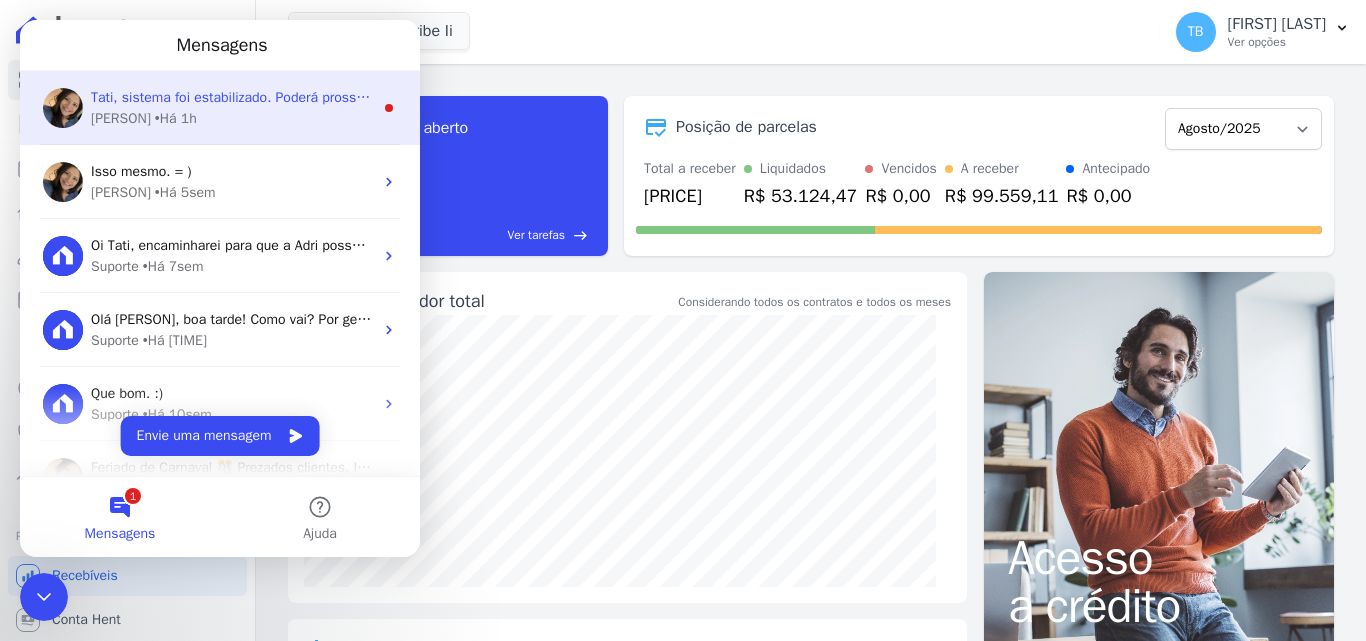 click on "Adriane •  Há 1h" at bounding box center (232, 118) 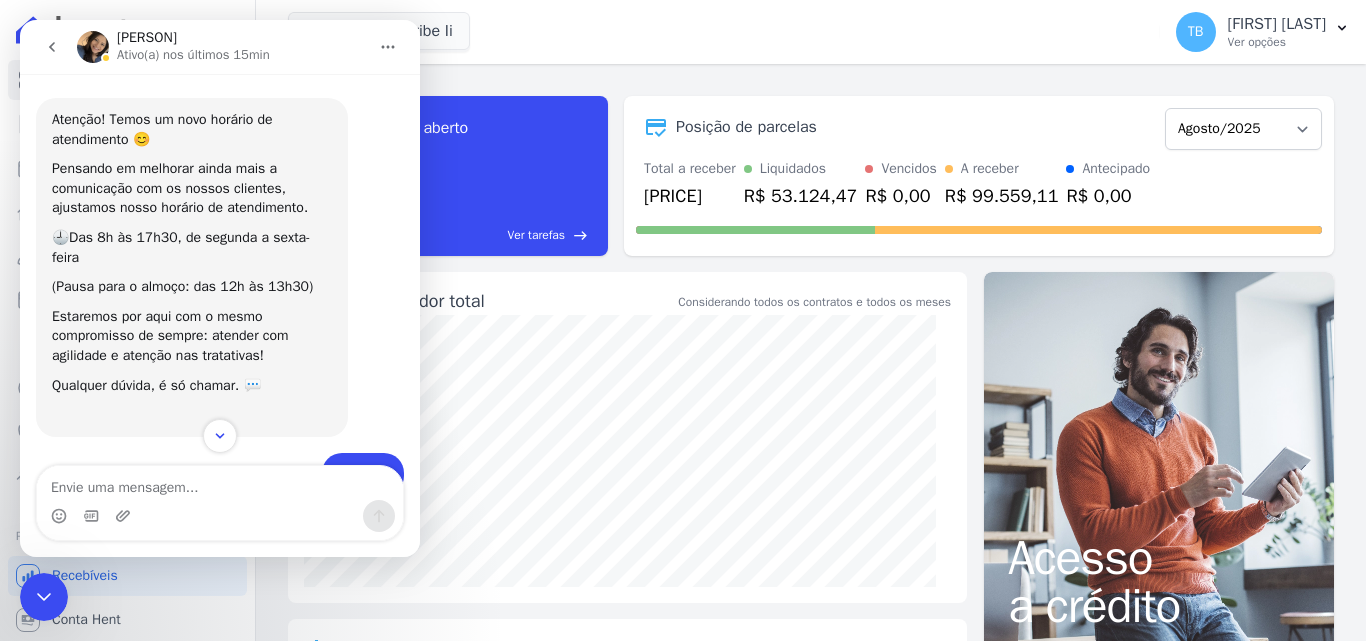 scroll, scrollTop: 3, scrollLeft: 0, axis: vertical 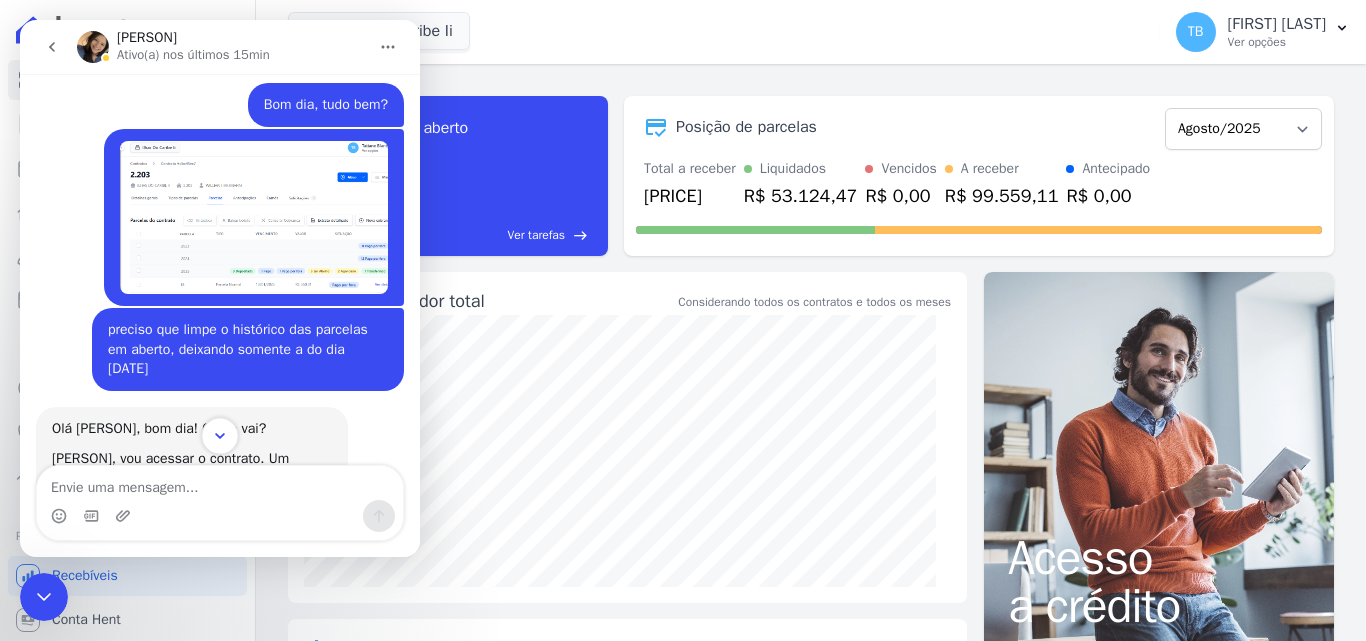 click 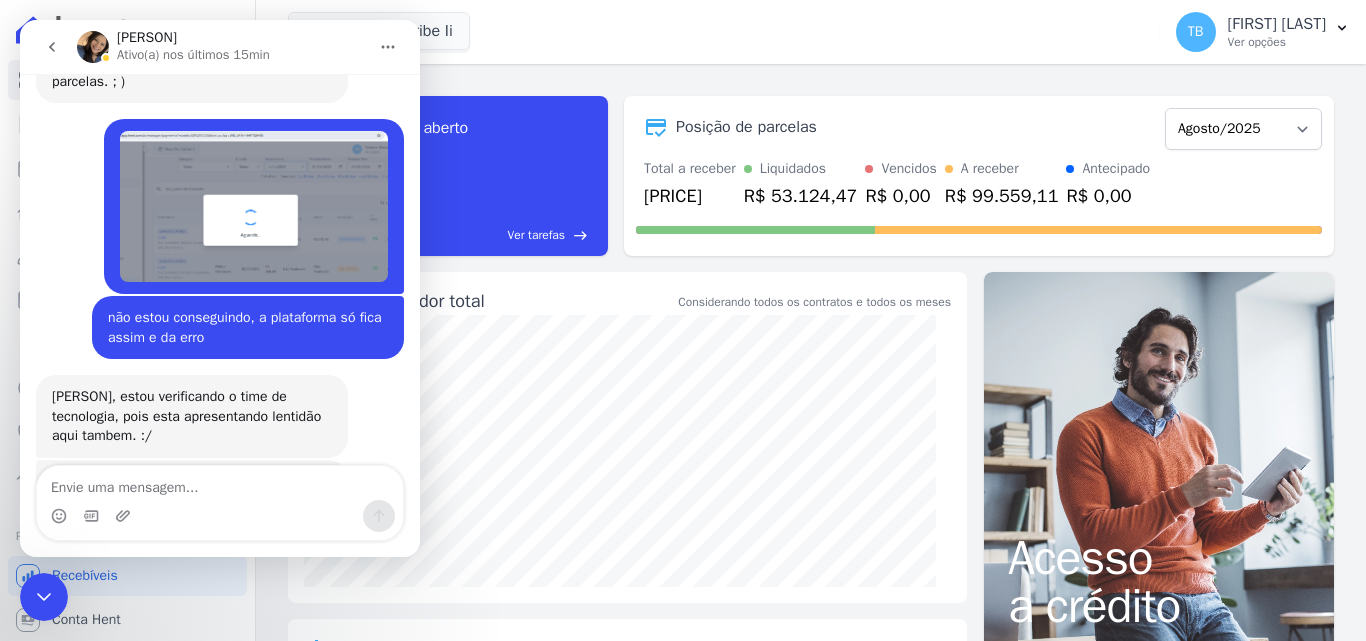 scroll, scrollTop: 9528, scrollLeft: 0, axis: vertical 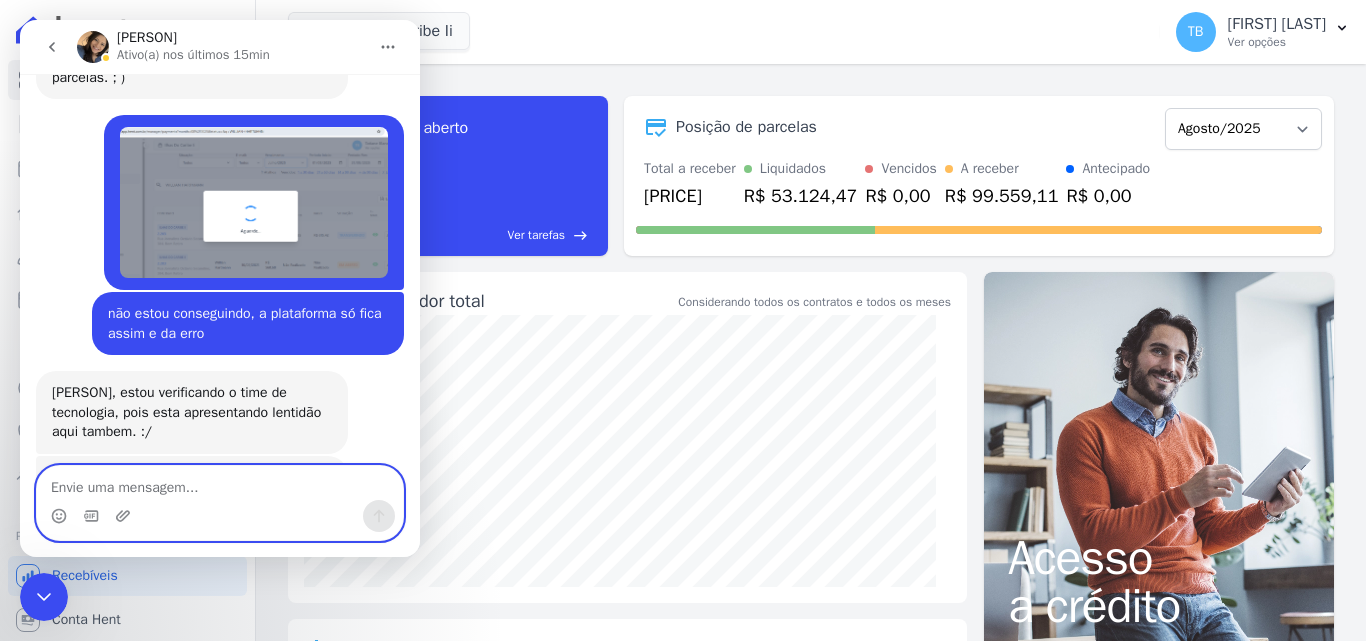 click at bounding box center (220, 483) 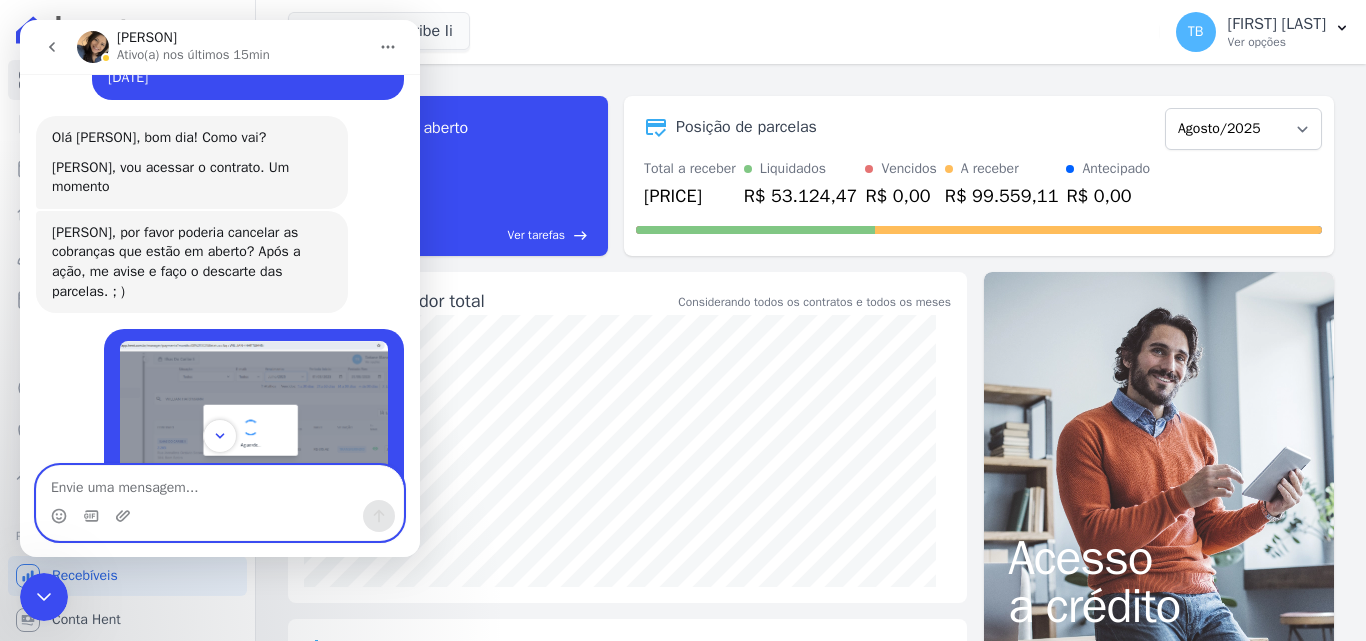 scroll, scrollTop: 9228, scrollLeft: 0, axis: vertical 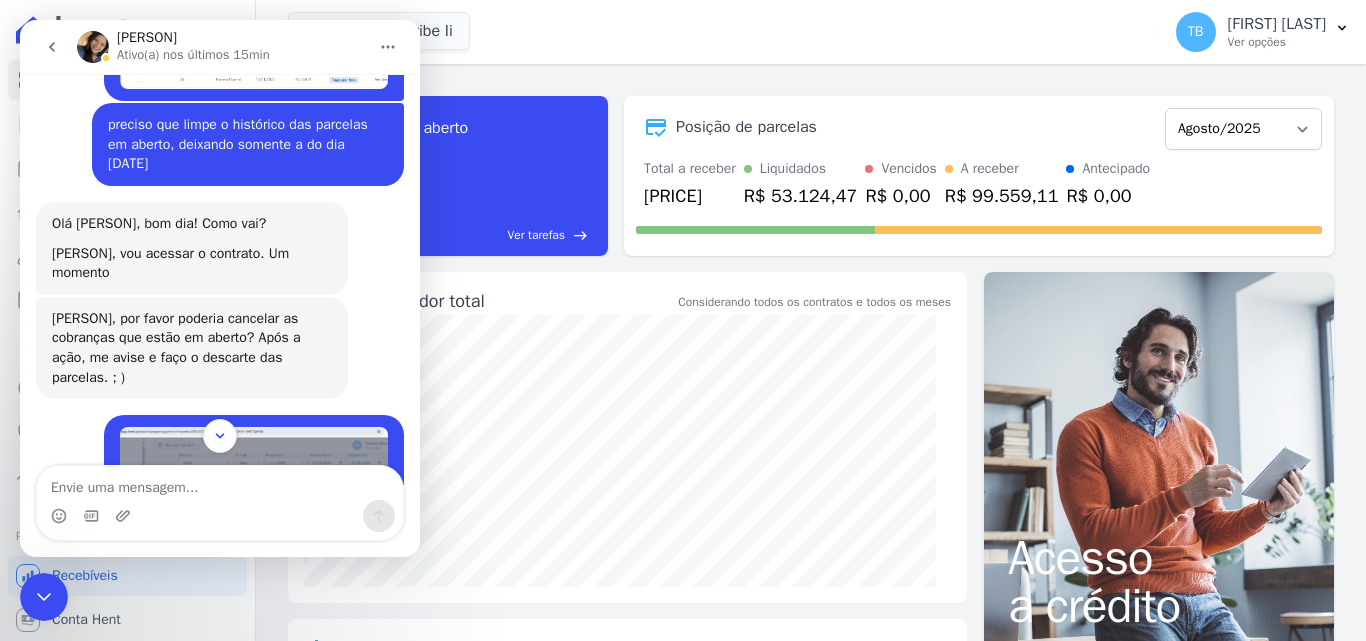 click at bounding box center (254, 502) 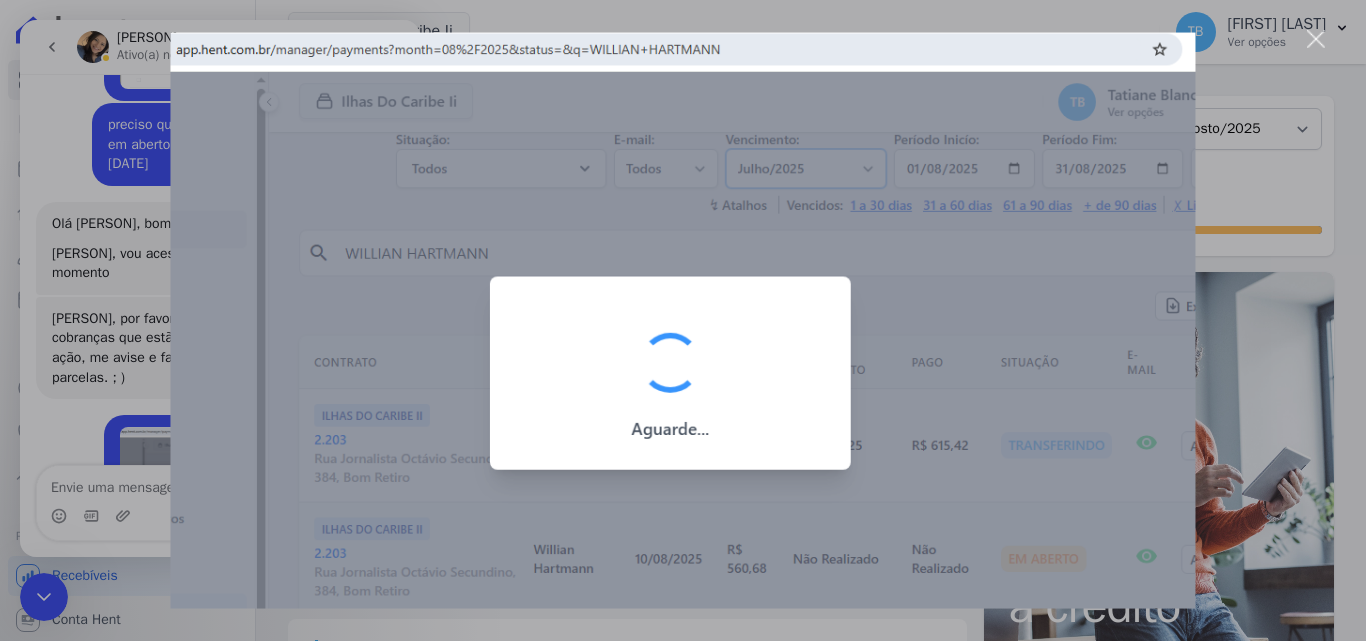 scroll, scrollTop: 0, scrollLeft: 0, axis: both 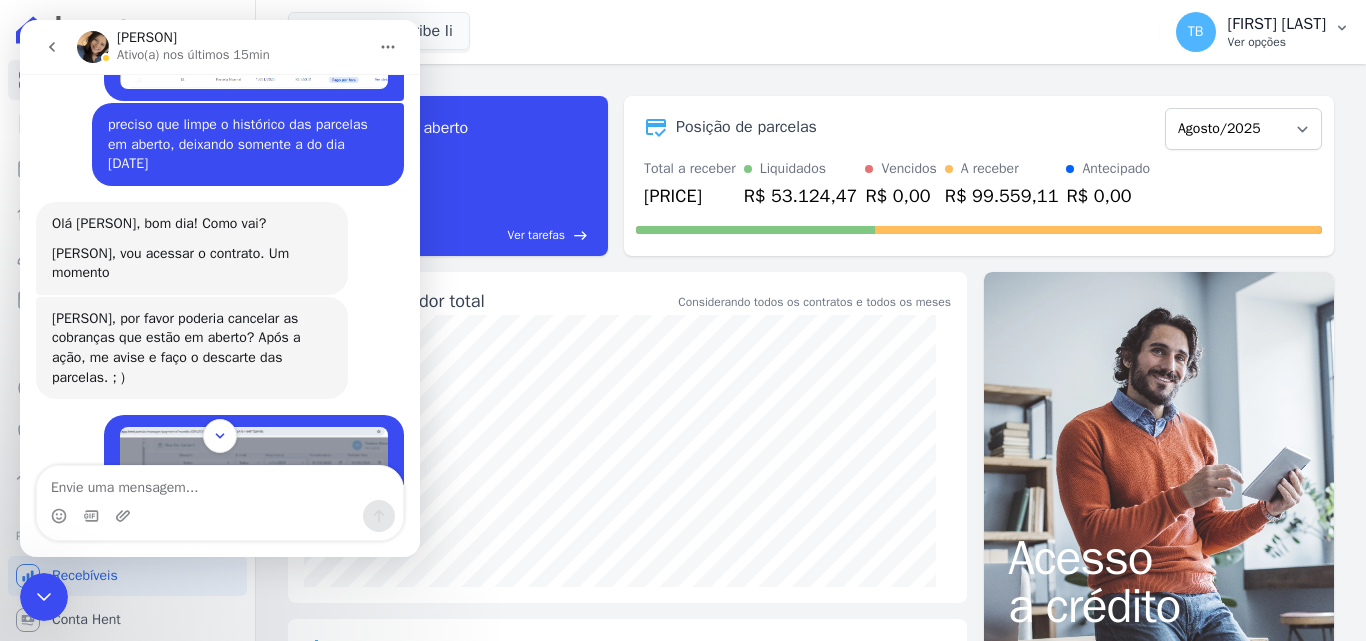 click on "Ver opções" at bounding box center [1277, 42] 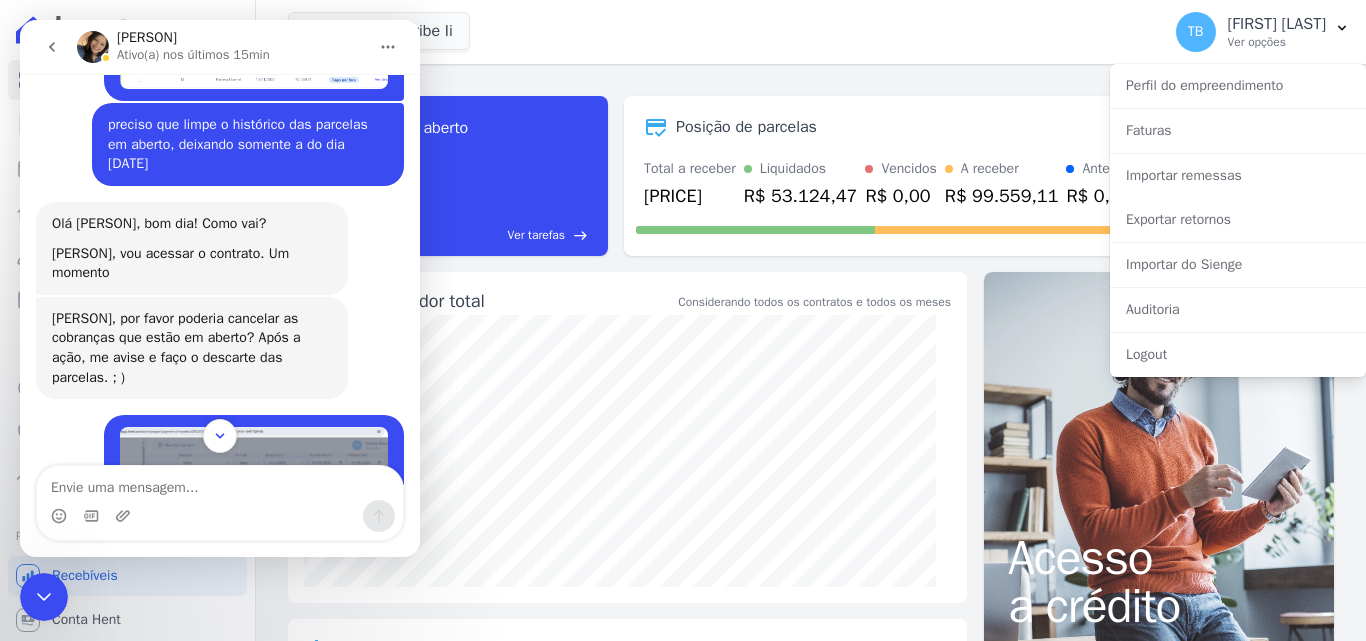 click on "Ilhas Do Caribe Ii
CONSTRUTORA FONTANIVE LIMITADA
ILHAS DO CARIBE II
TAJAHY RESIDENCE
Construtora Fontanive
Morada do Bosque Residencial" at bounding box center [720, 32] 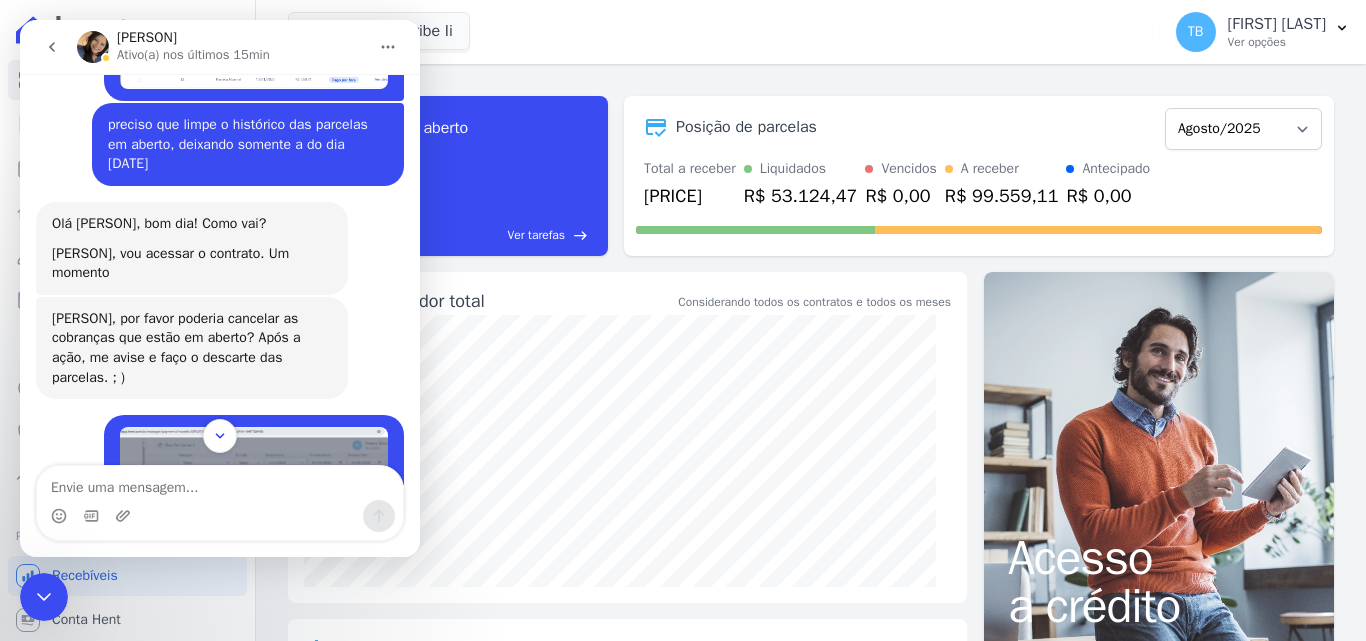 drag, startPoint x: 43, startPoint y: 576, endPoint x: 146, endPoint y: 680, distance: 146.37282 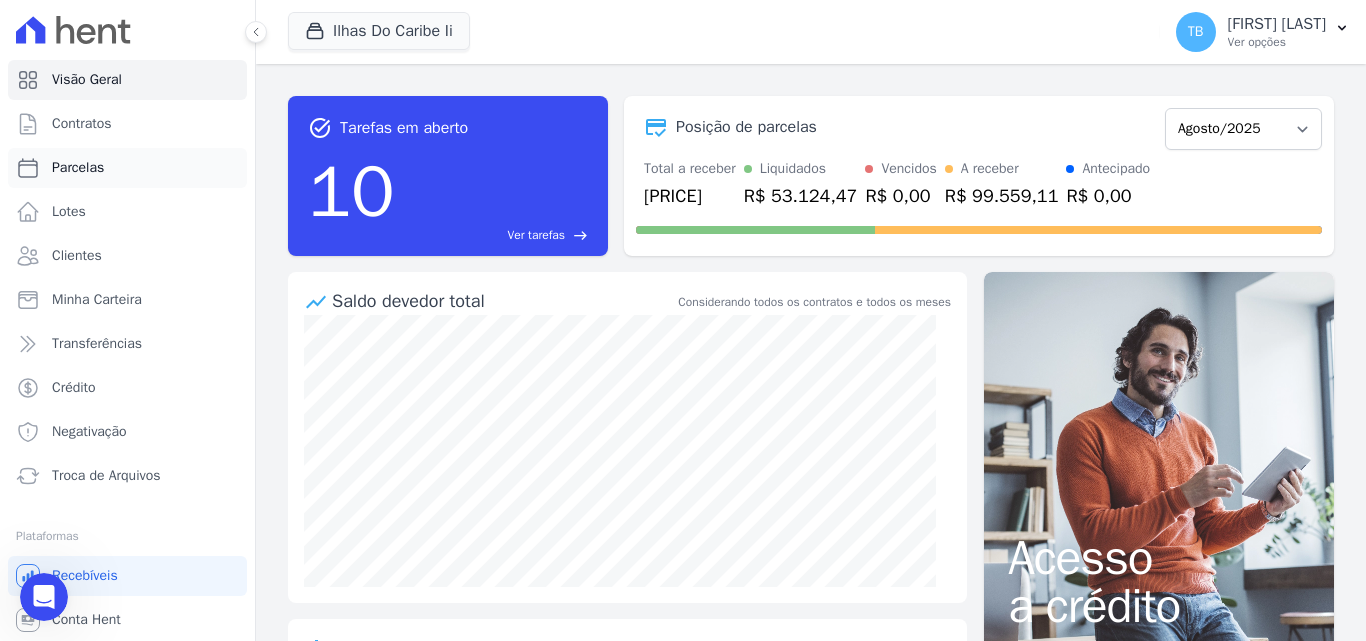 scroll, scrollTop: 0, scrollLeft: 0, axis: both 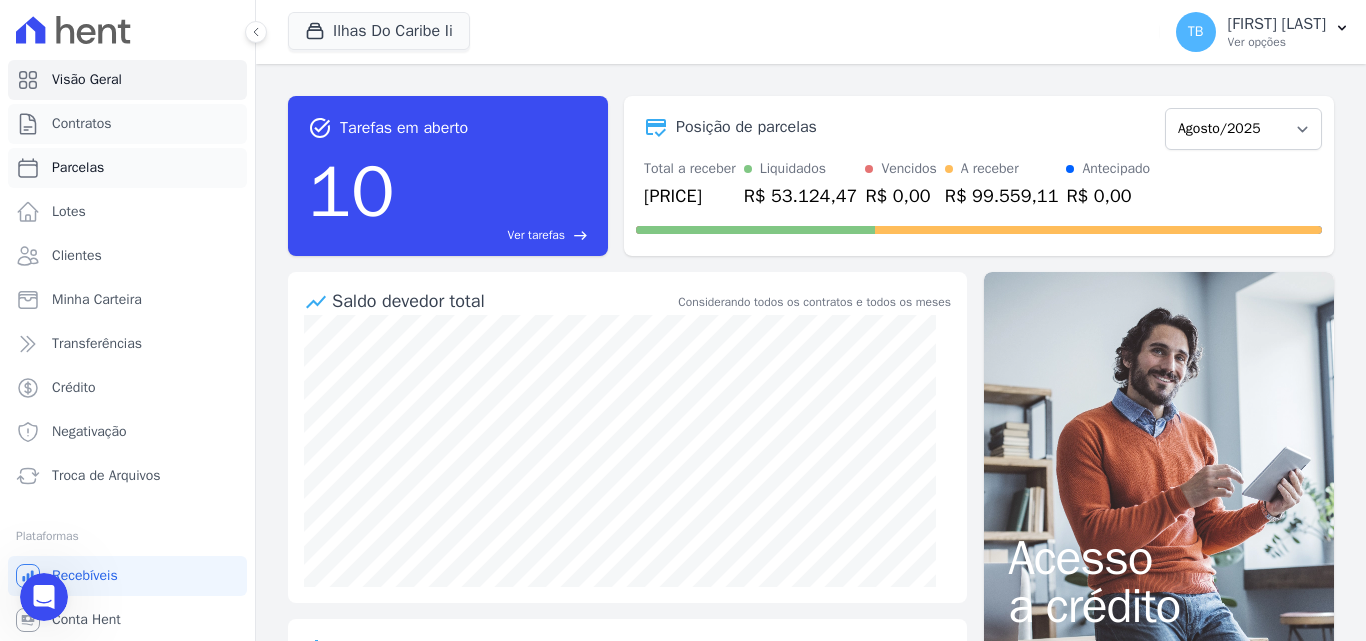 click on "Contratos" at bounding box center (82, 124) 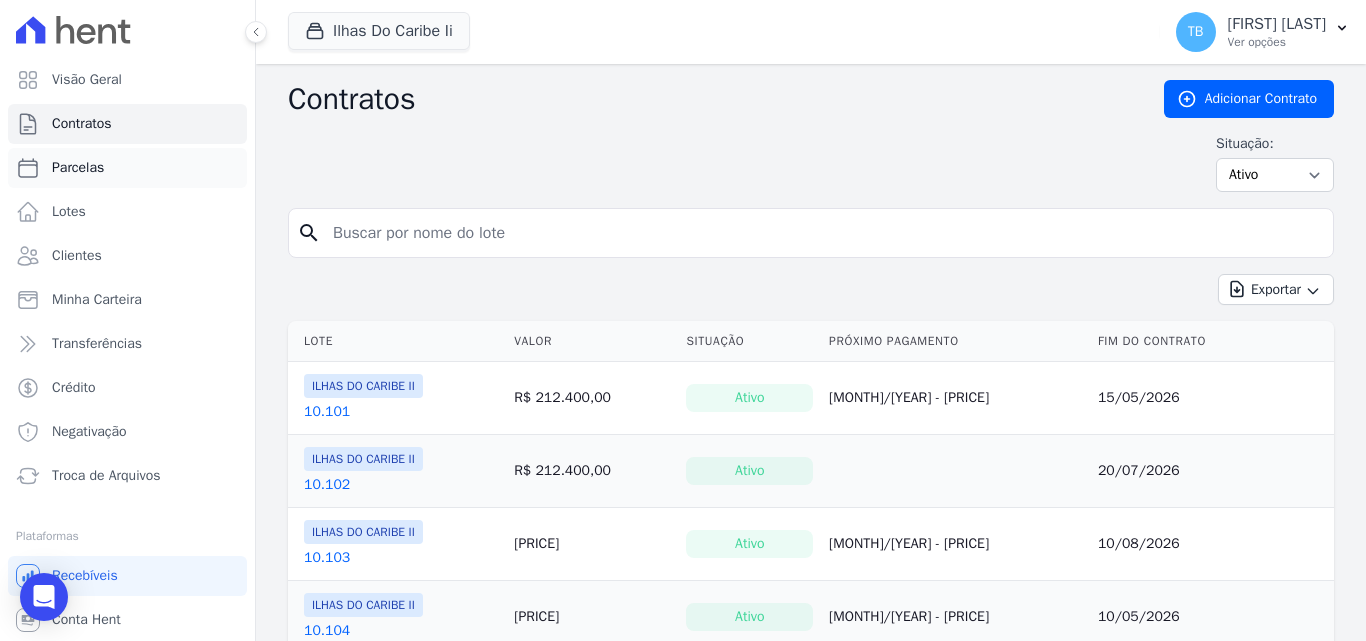 click on "Parcelas" at bounding box center (127, 168) 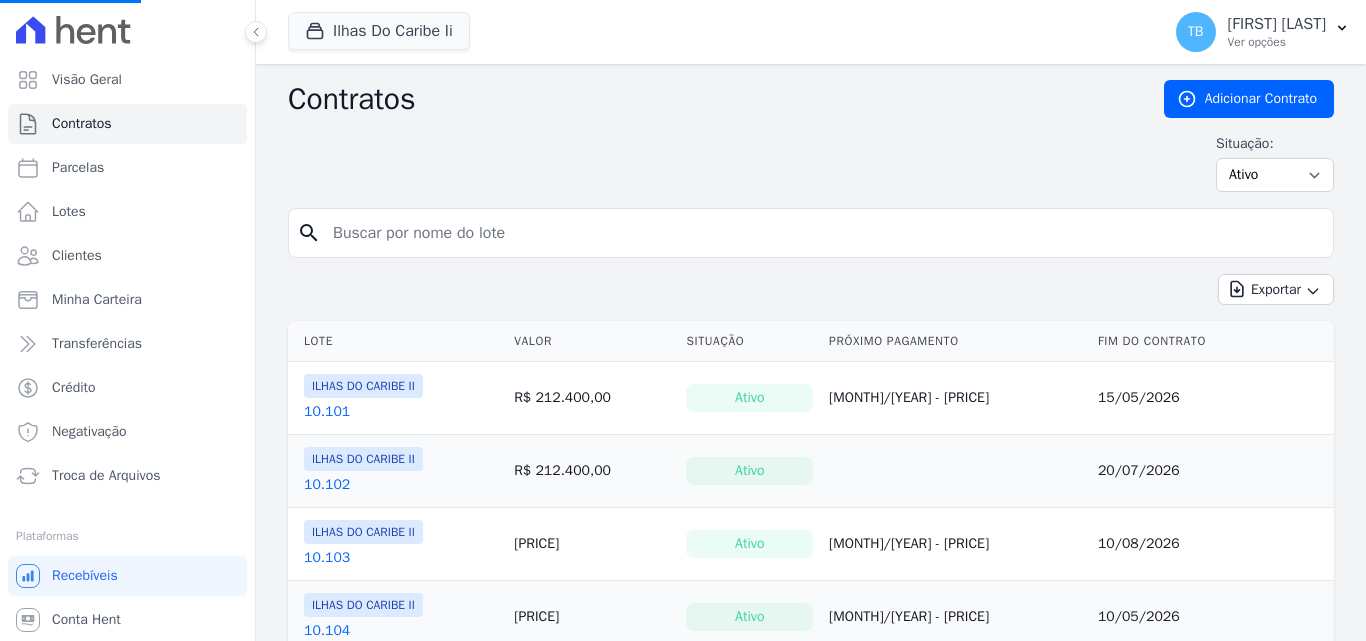 click on "search" at bounding box center (811, 233) 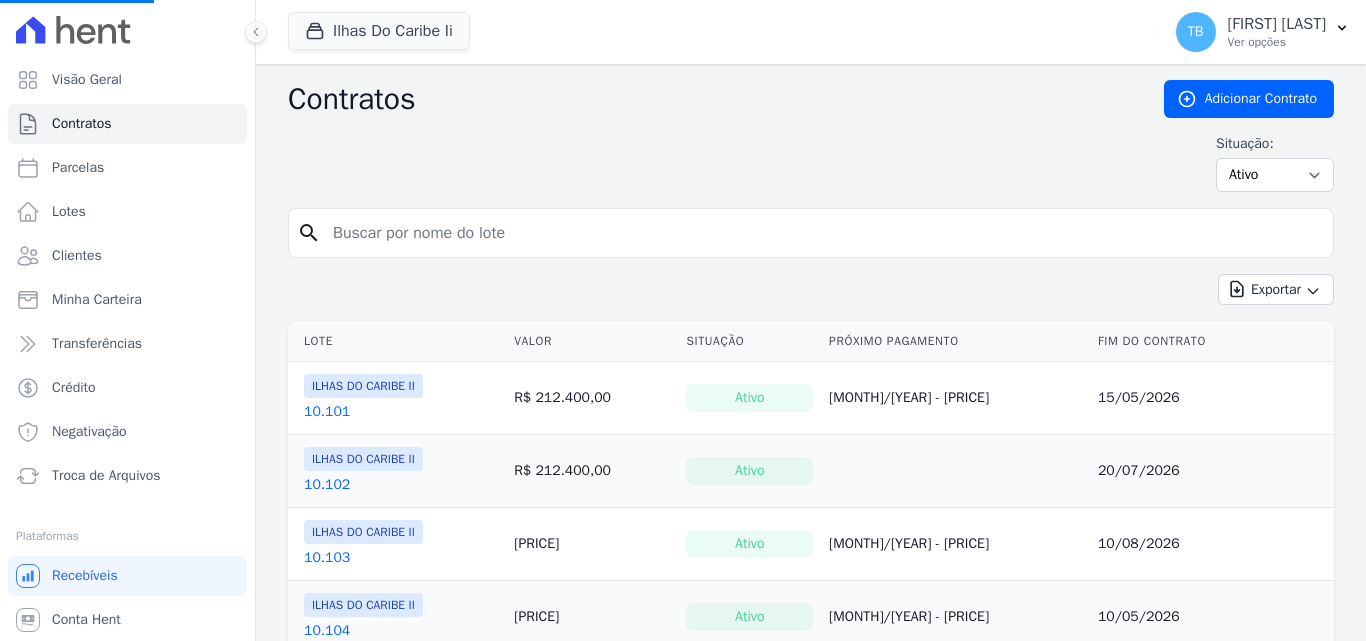 select 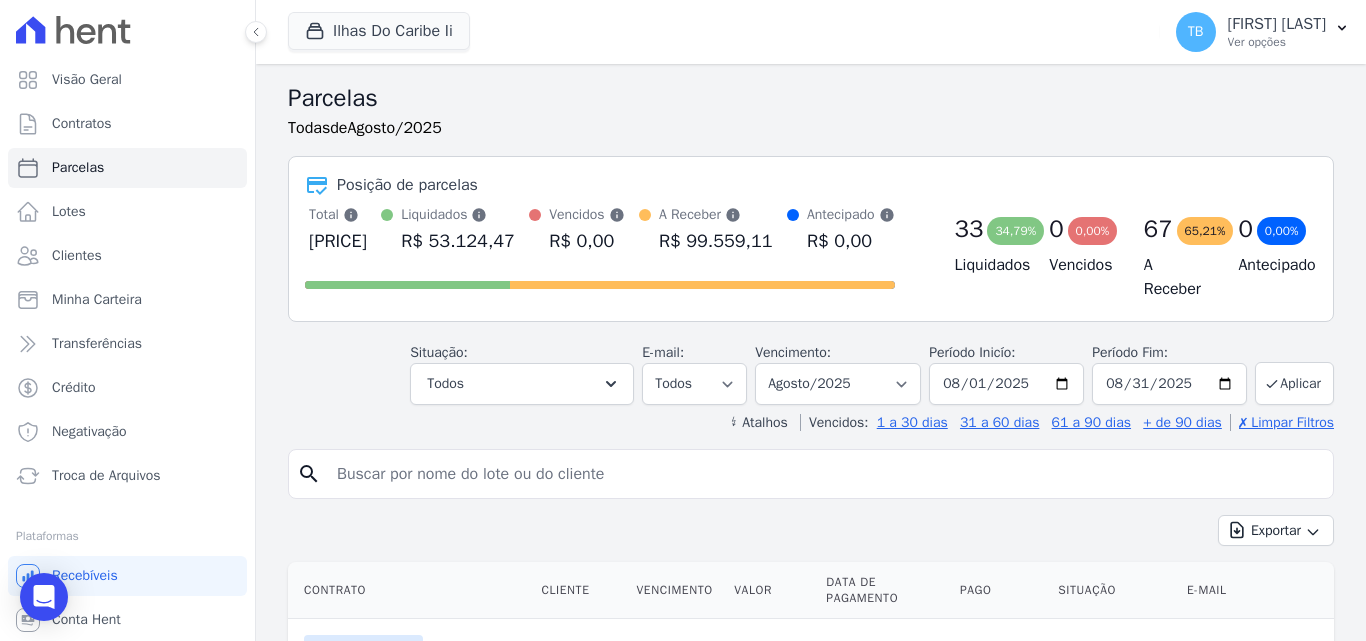 click at bounding box center [825, 474] 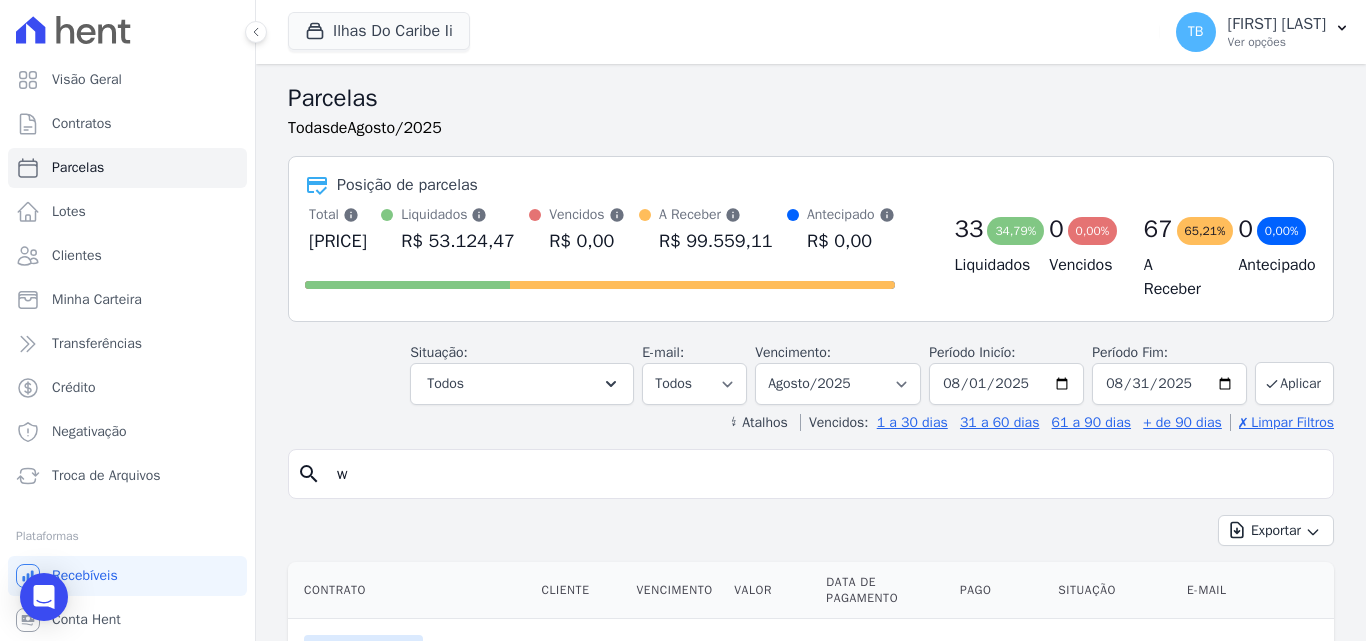 type on "[FULL_NAME]" 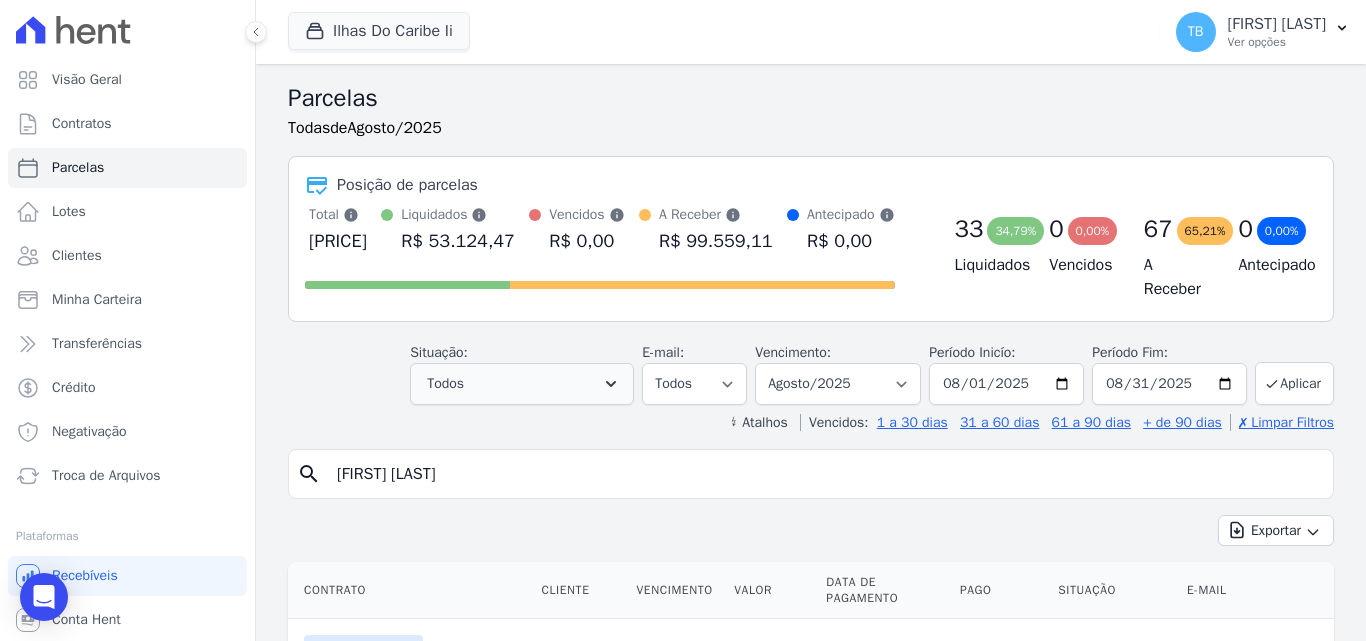 select 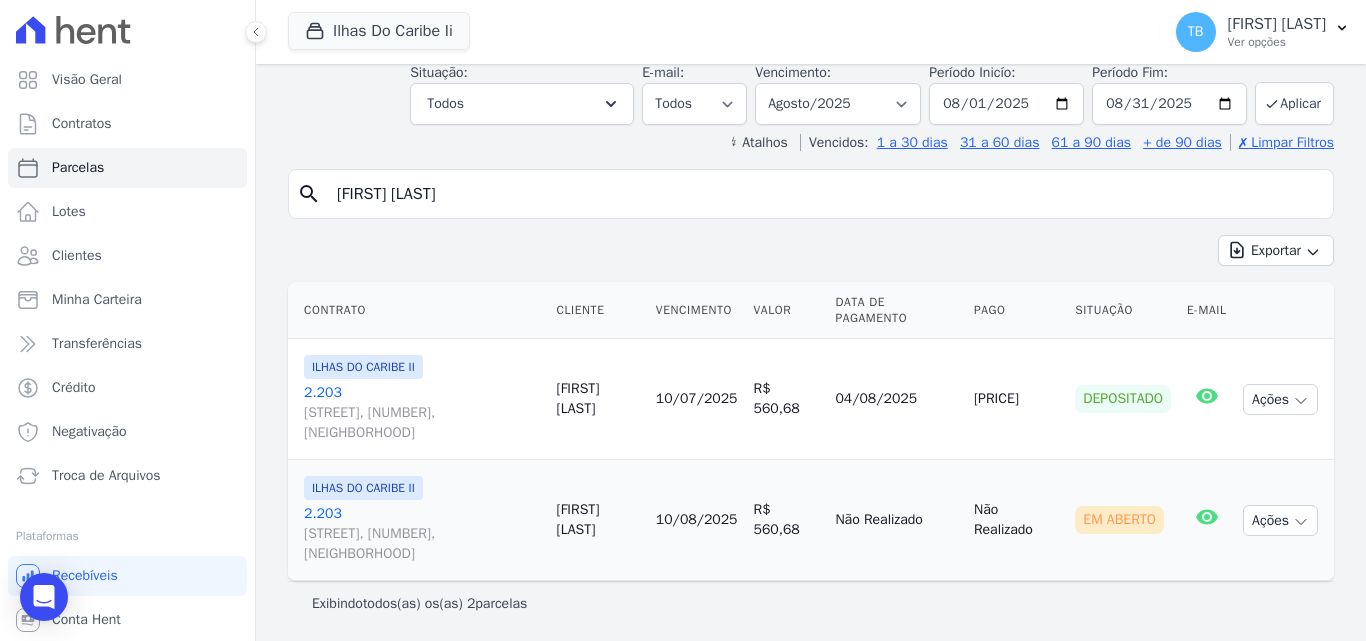 scroll, scrollTop: 103, scrollLeft: 0, axis: vertical 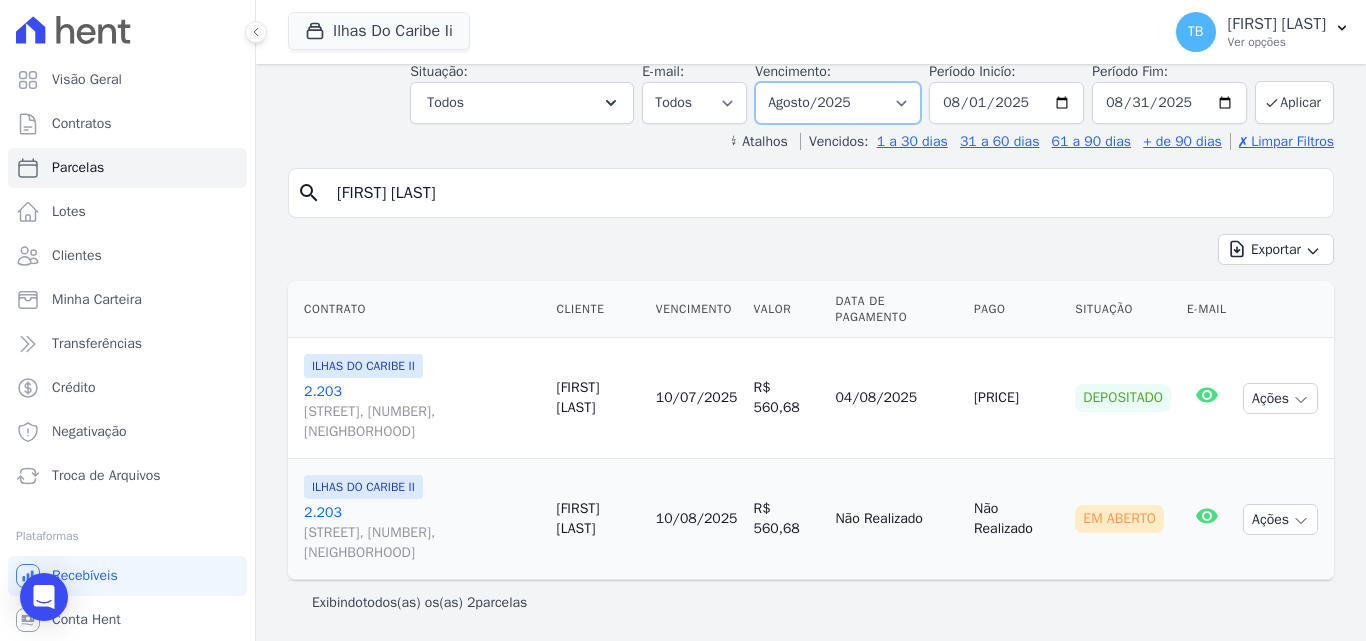 click on "Filtrar por período
────────
Todos os meses
Agosto/2022
Setembro/2022
Outubro/2022
Novembro/2022
Dezembro/2022
Janeiro/2023
Fevereiro/2023
Março/2023
Abril/2023
Maio/2023
Junho/2023
Julho/2023
Agosto/2023
Setembro/2023
Outubro/2023
Novembro/2023
Dezembro/2023
Janeiro/2024
Fevereiro/2024
Março/2024
Abril/2024
Maio/2024
Junho/2024
Julho/2024
Agosto/2024
Setembro/2024
Outubro/2024
Novembro/2024
Dezembro/2024
Janeiro/2025
Fevereiro/2025
Março/2025
Abril/2025
Maio/2025
Junho/2025
Julho/2025
Agosto/2025
Setembro/2025
Outubro/2025
Novembro/2025
Dezembro/2025
Janeiro/2026
Fevereiro/2026
Março/2026
Abril/2026
Maio/2026
Junho/2026
Julho/2026
Agosto/2026
Setembro/2026
Outubro/2026
Novembro/2026
Dezembro/2026
Janeiro/2027
Fevereiro/2027
Março/2027
Abril/2027
Maio/2027
Junho/2027
Julho/2027
Agosto/2027
Setembro/2027
Outubro/2027
Novembro/2027" at bounding box center [838, 103] 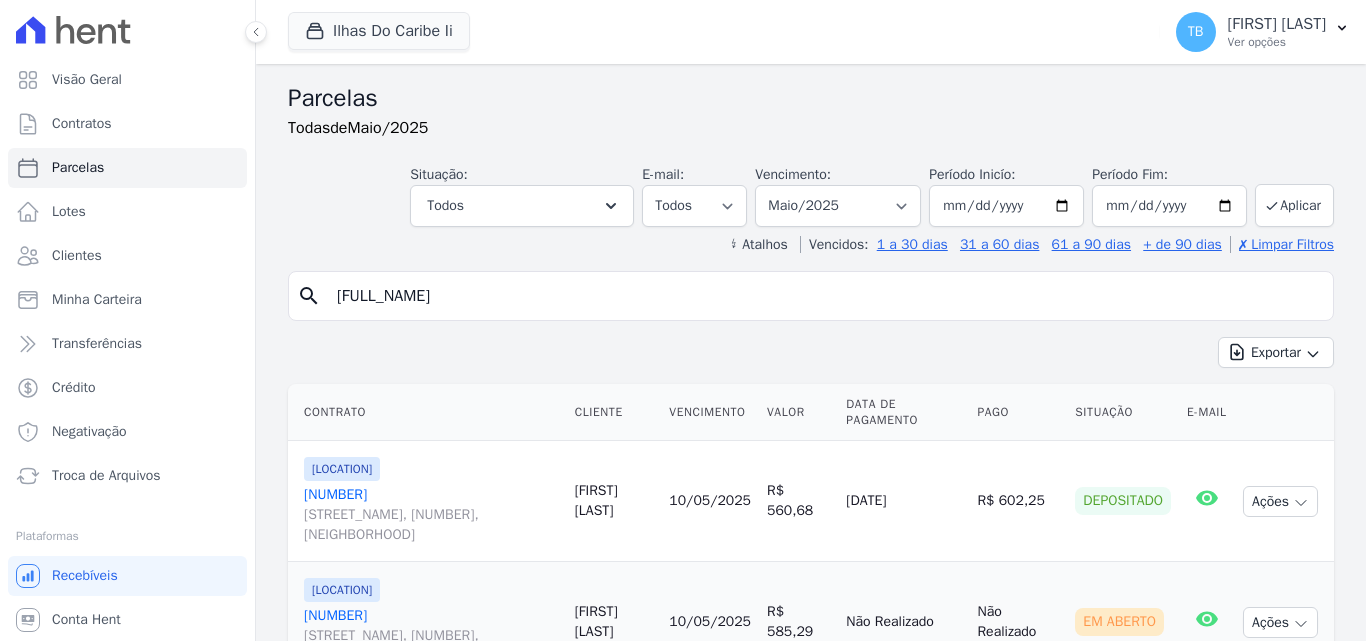 select 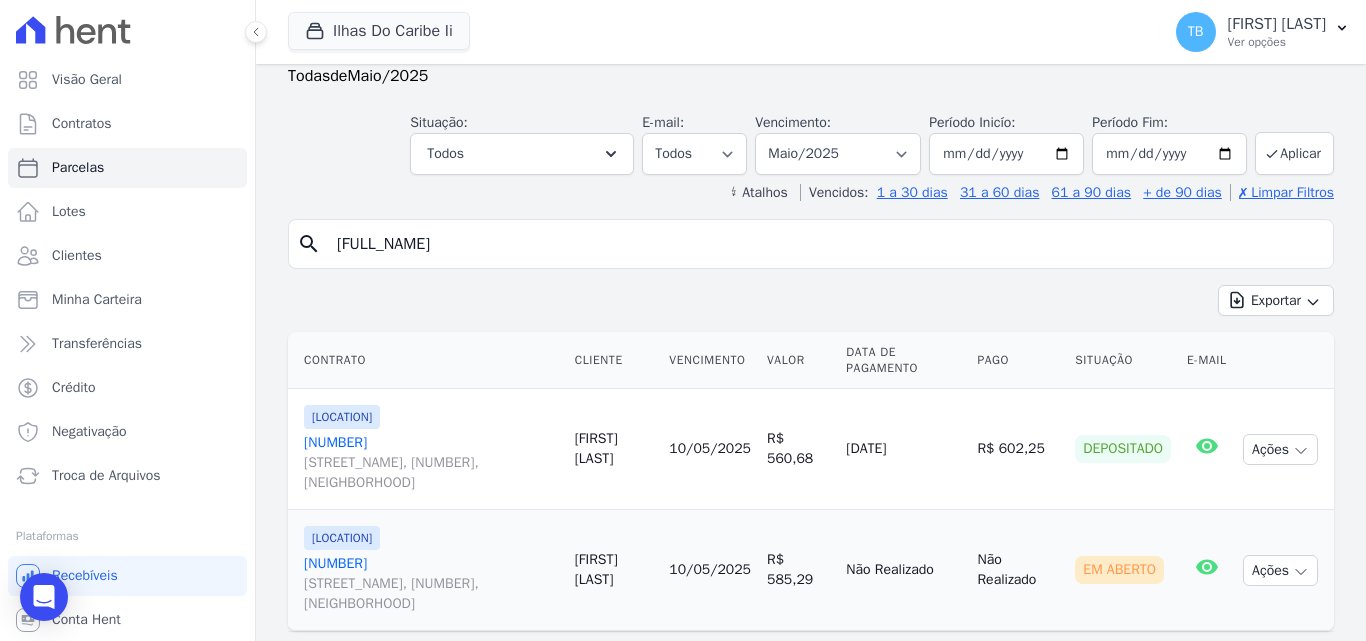 scroll, scrollTop: 103, scrollLeft: 0, axis: vertical 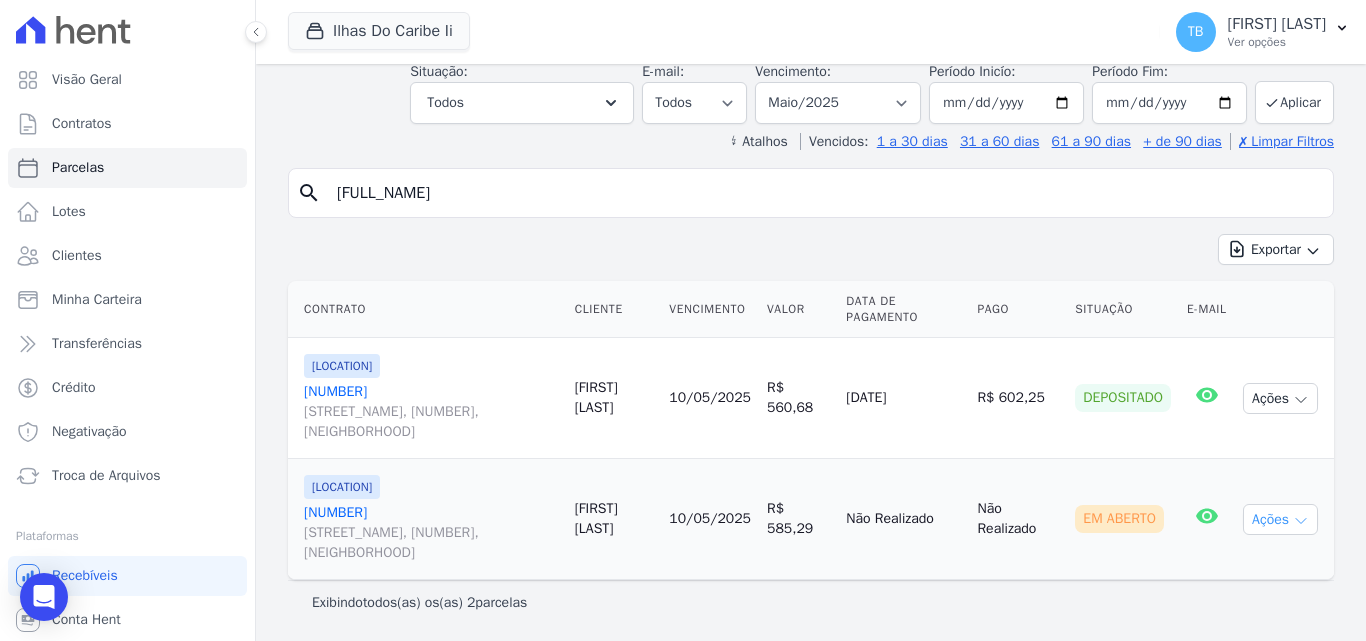 click on "Ações" at bounding box center [1280, 519] 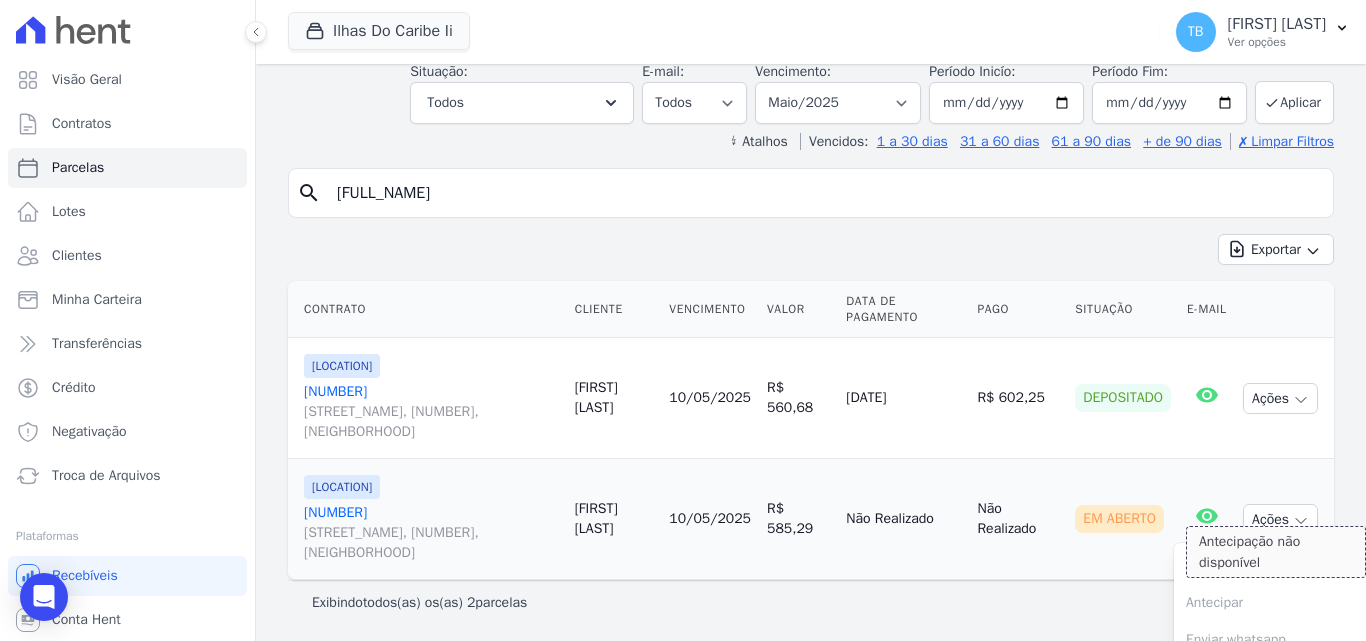 scroll, scrollTop: 198, scrollLeft: 0, axis: vertical 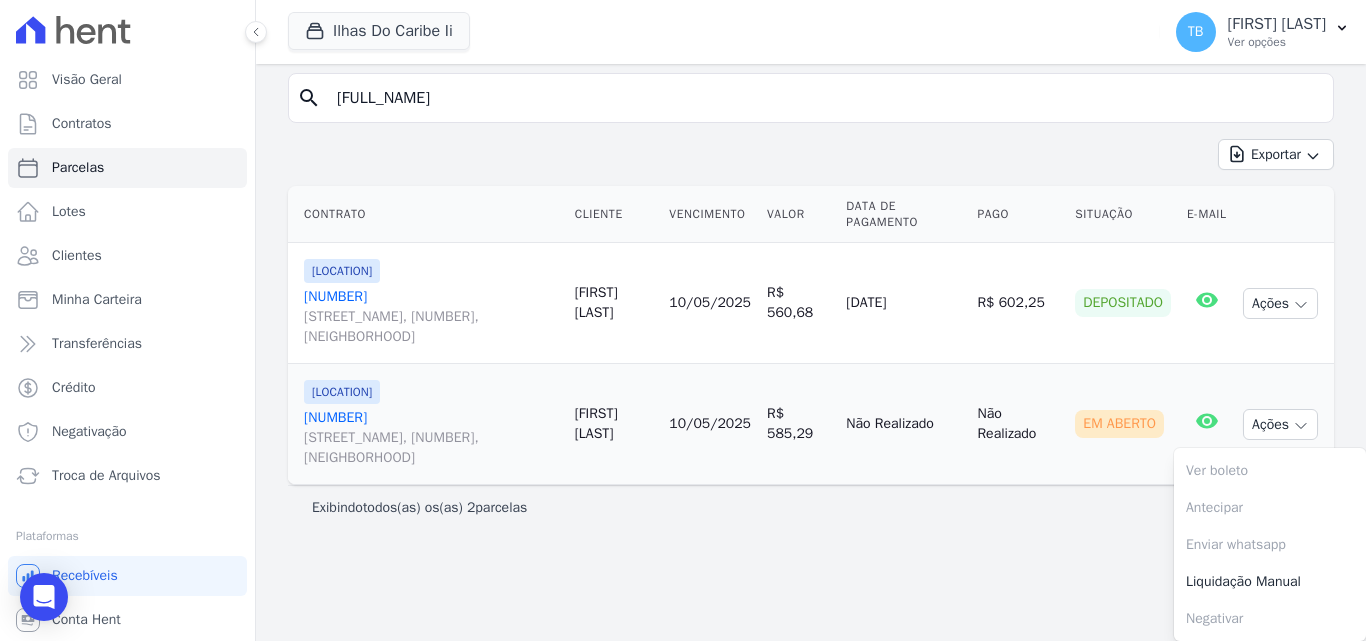 click on "[NUMBER]
Rua [STREET_NAME], [NUMBER], [NEIGHBORHOOD]" at bounding box center (431, 438) 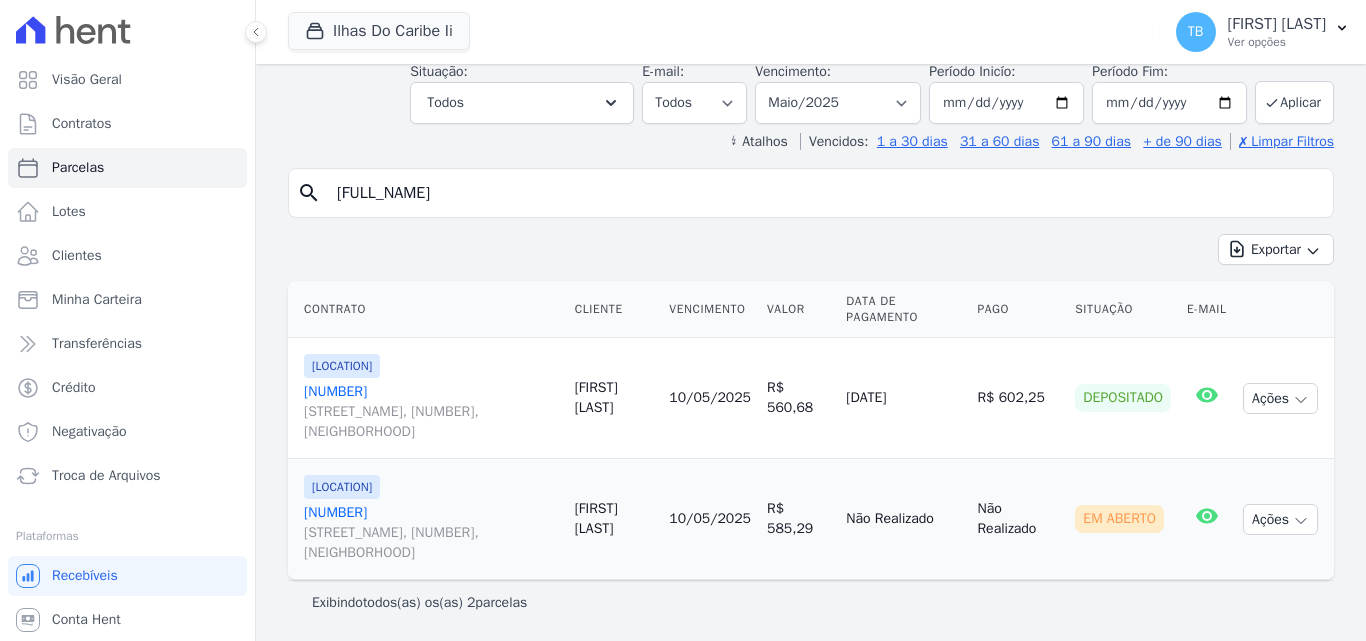 scroll, scrollTop: 103, scrollLeft: 0, axis: vertical 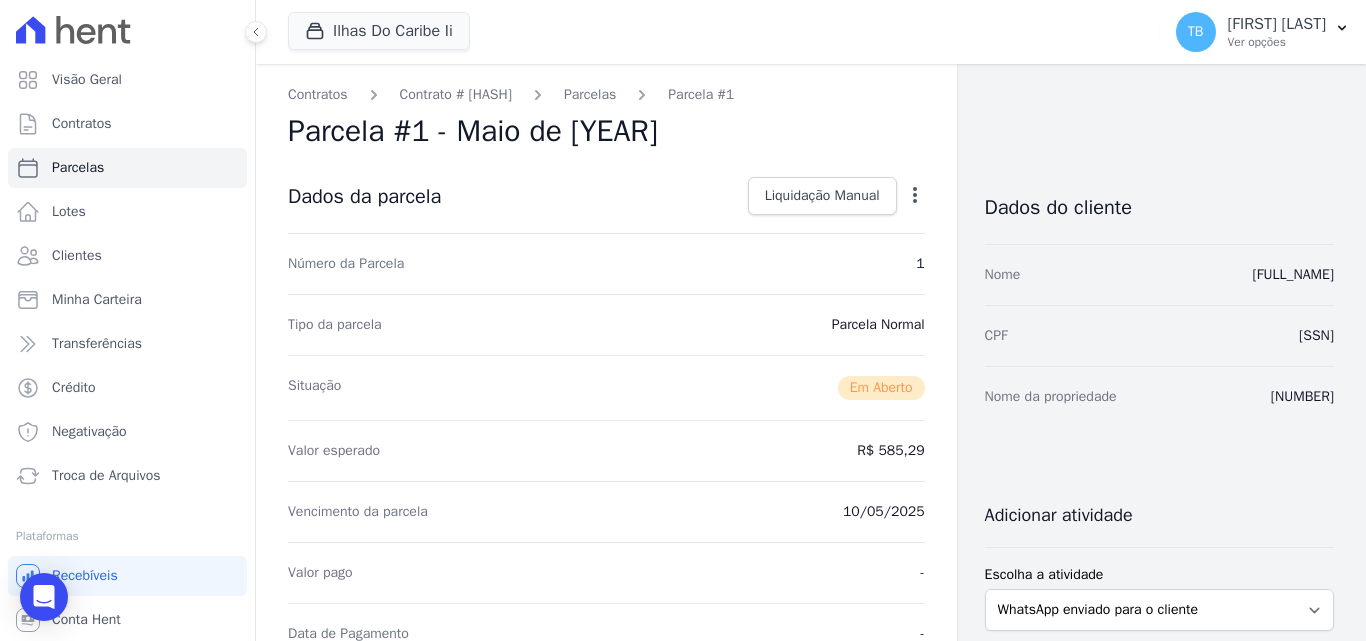 click 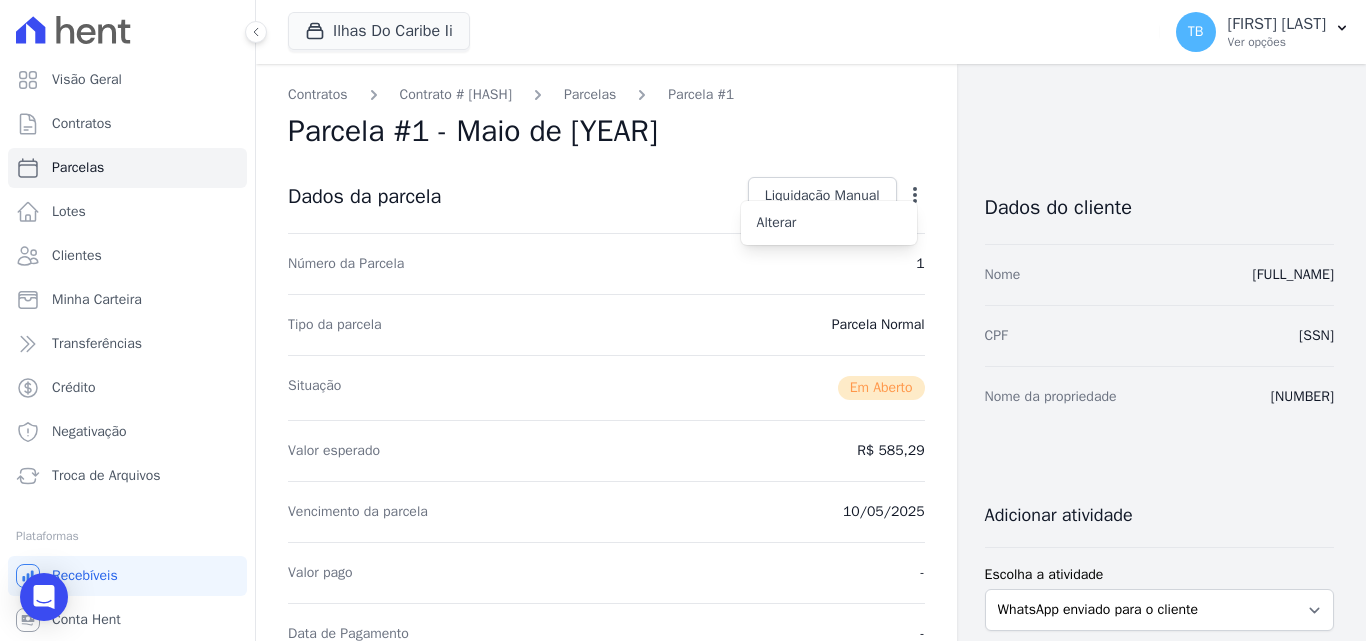 click on "Contratos
Contrato
#[UUID]
Parcelas
Parcela
#1" at bounding box center (606, 94) 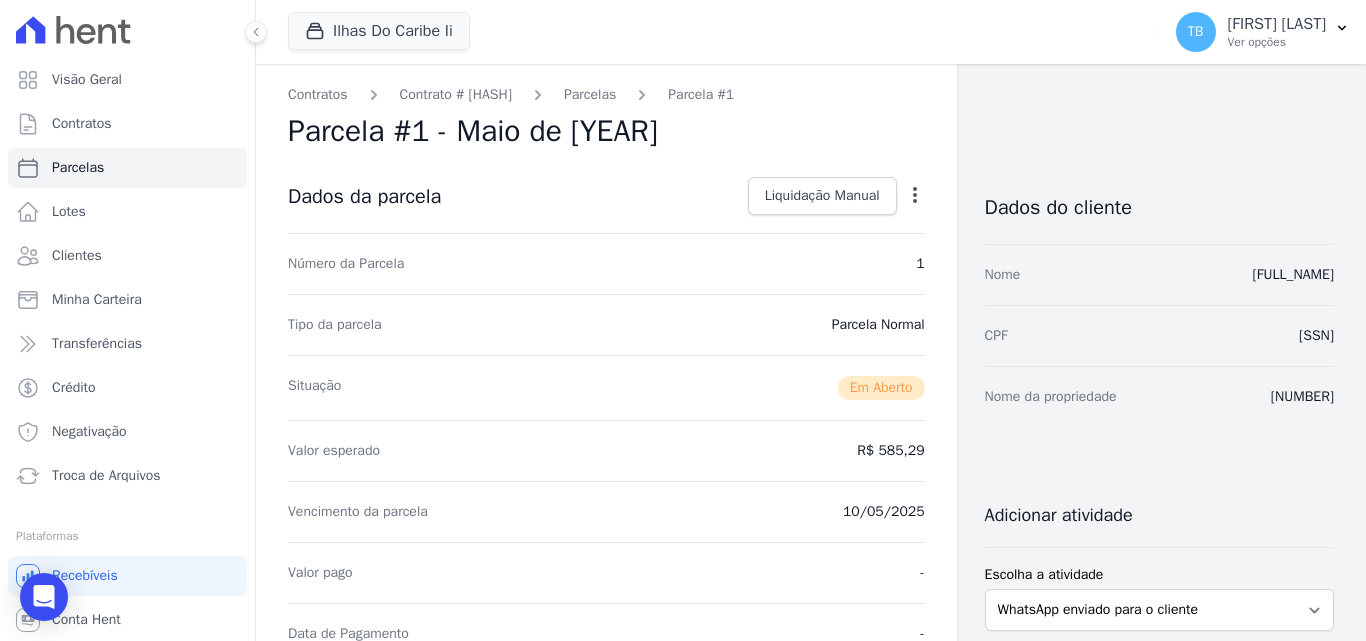 click 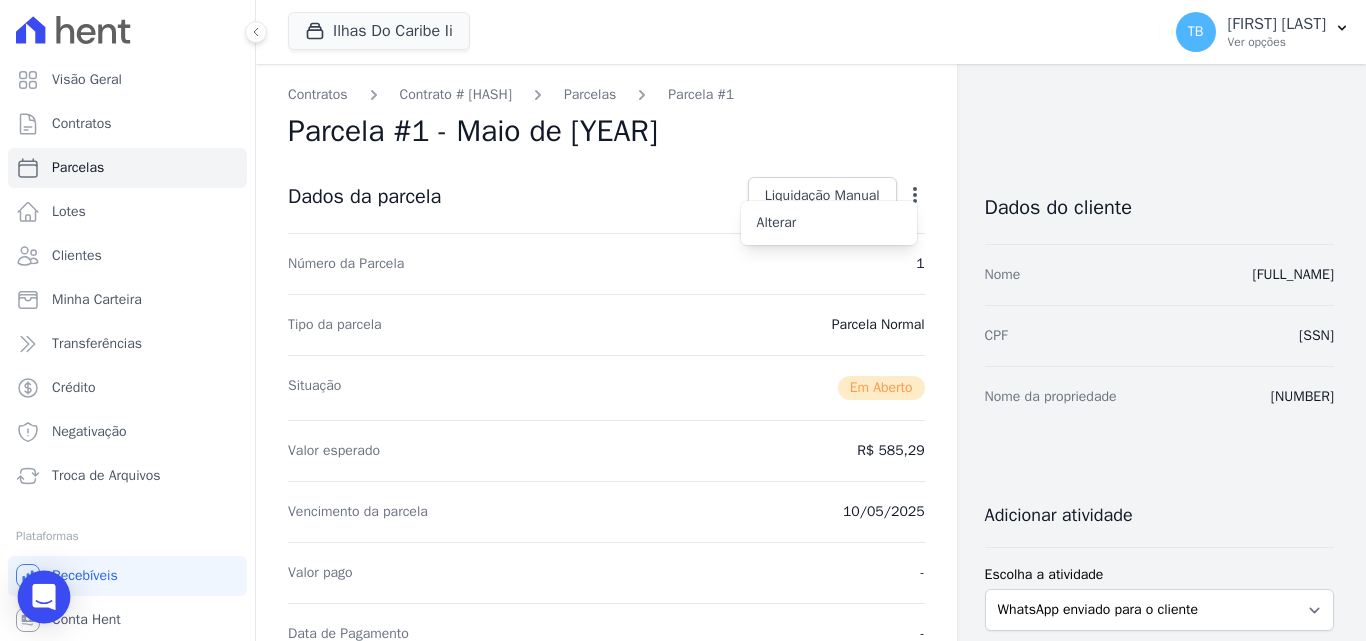 click at bounding box center (44, 597) 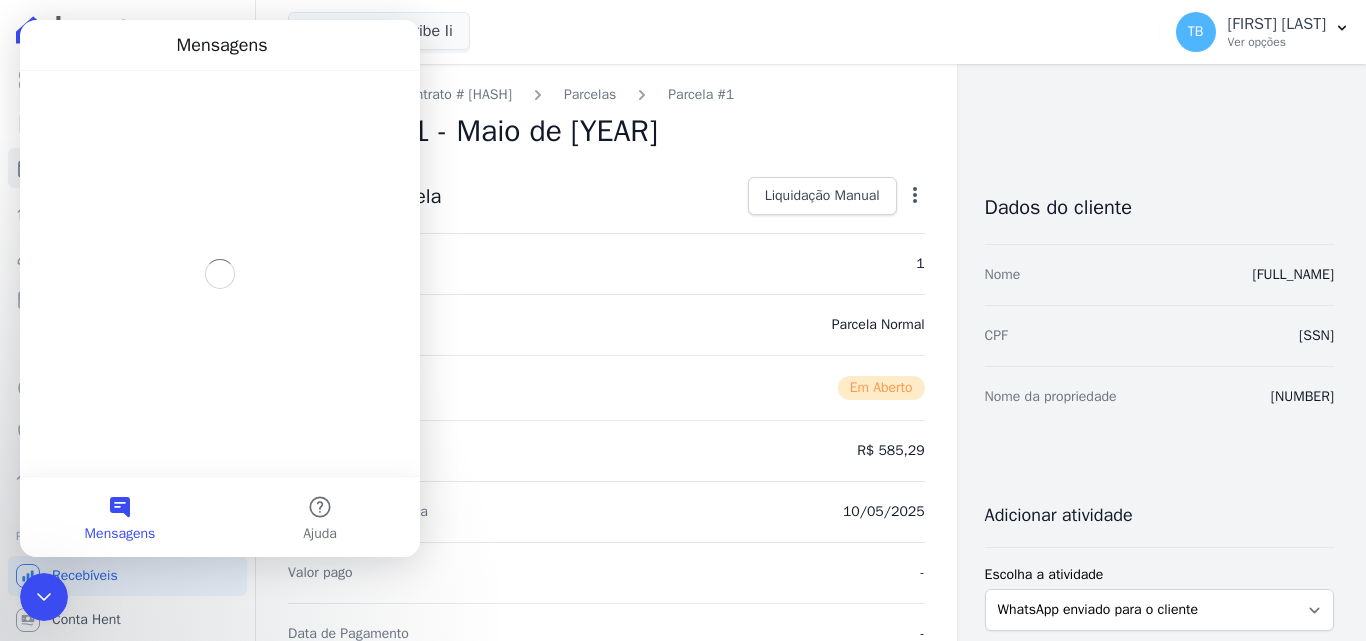 scroll, scrollTop: 0, scrollLeft: 0, axis: both 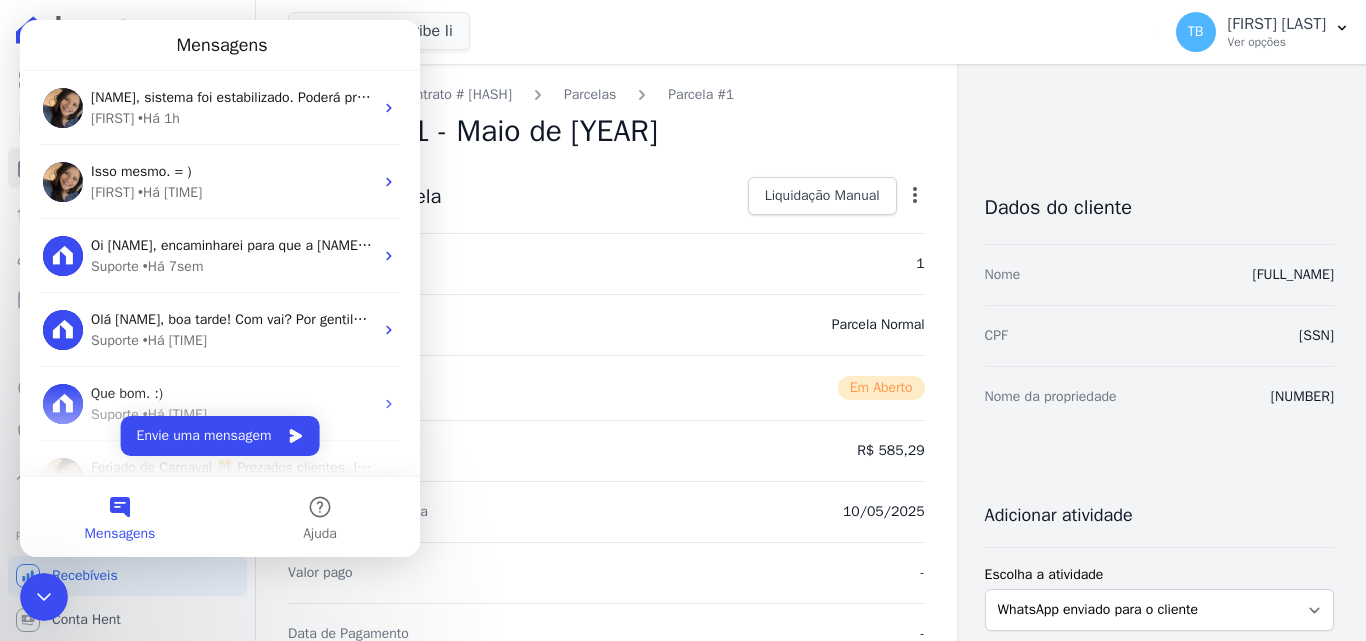 click at bounding box center (44, 597) 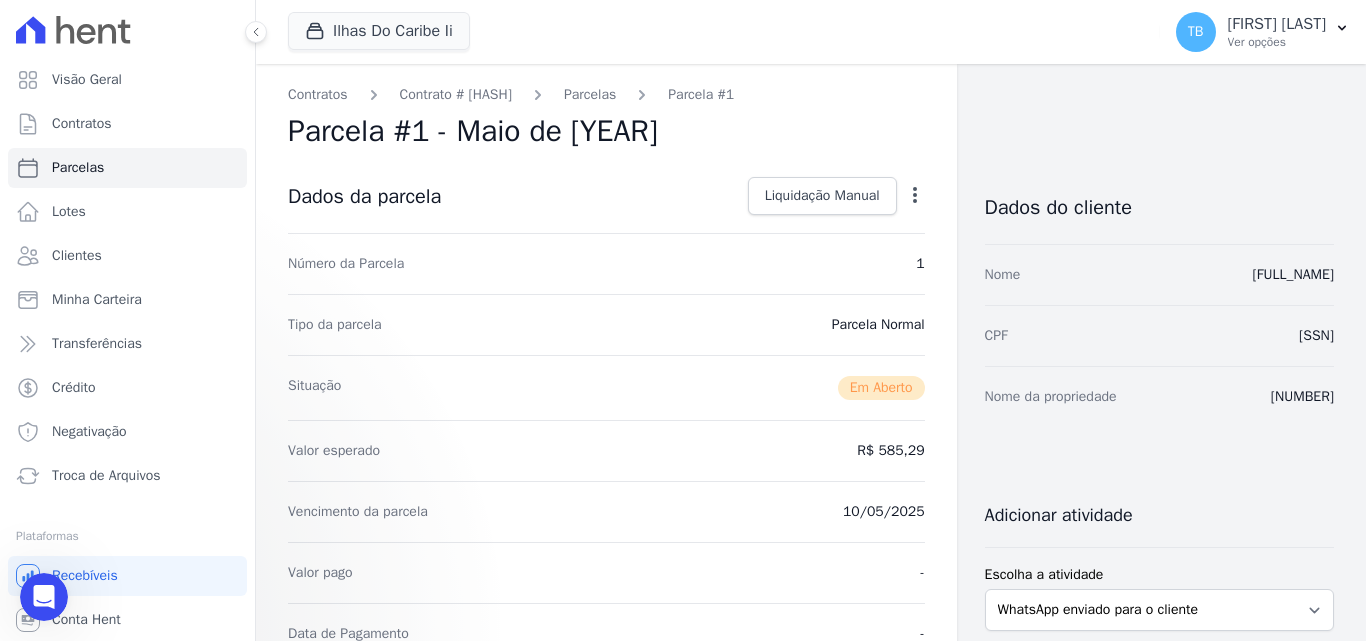 scroll, scrollTop: 0, scrollLeft: 0, axis: both 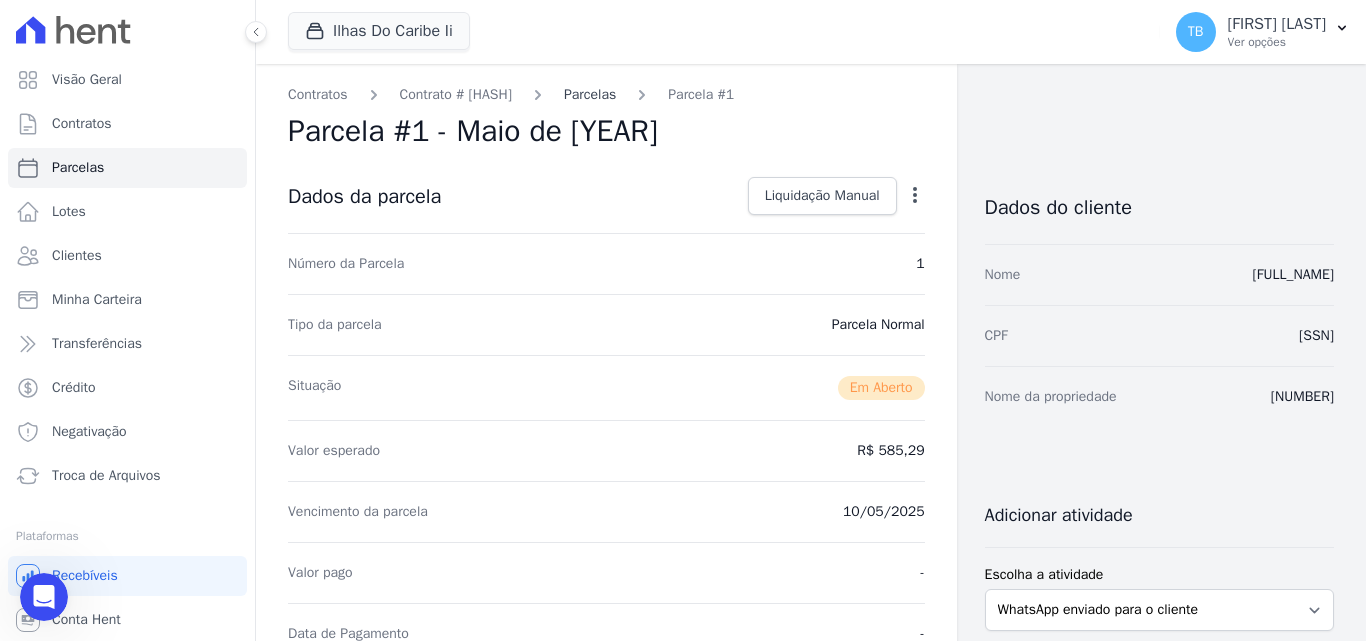 click on "Parcelas" at bounding box center (590, 94) 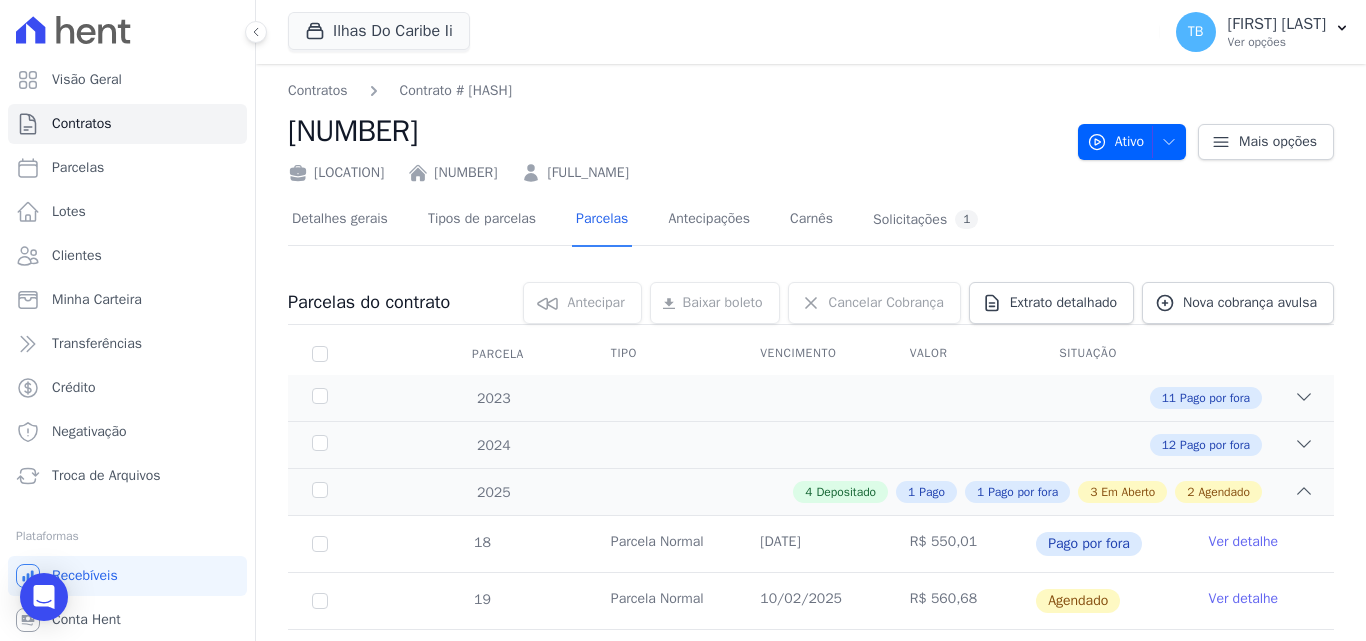 scroll, scrollTop: 561, scrollLeft: 0, axis: vertical 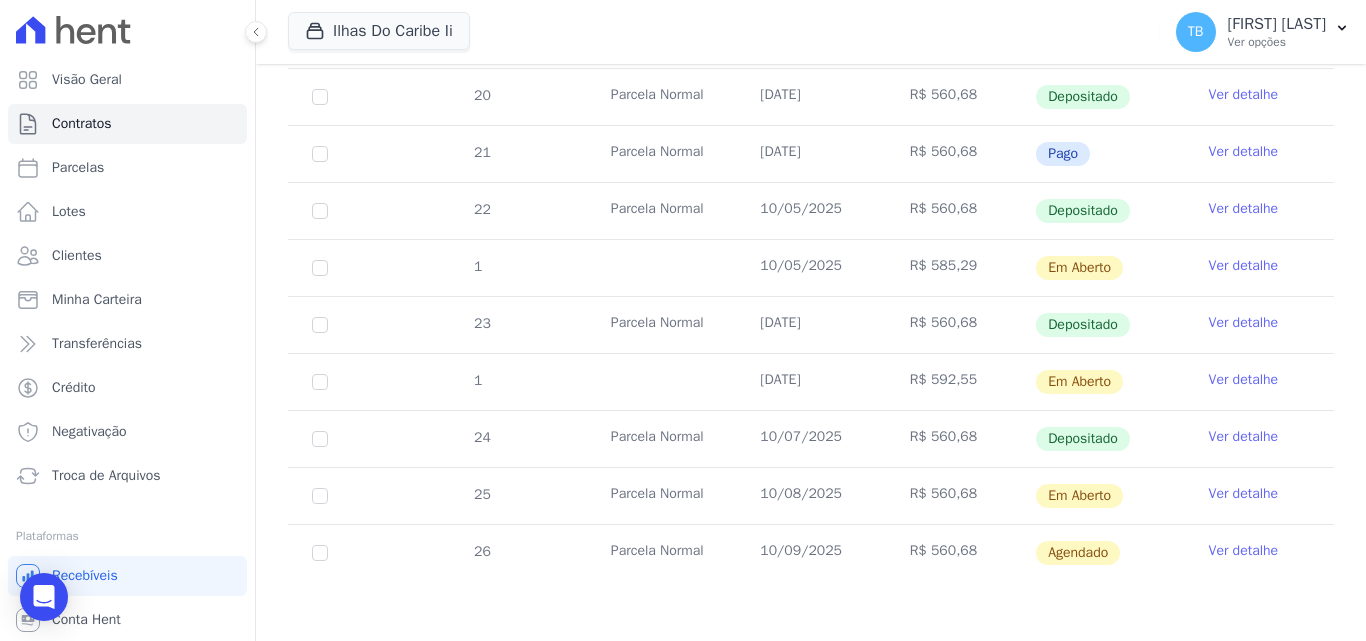 click on "Ver detalhe" at bounding box center (1244, 380) 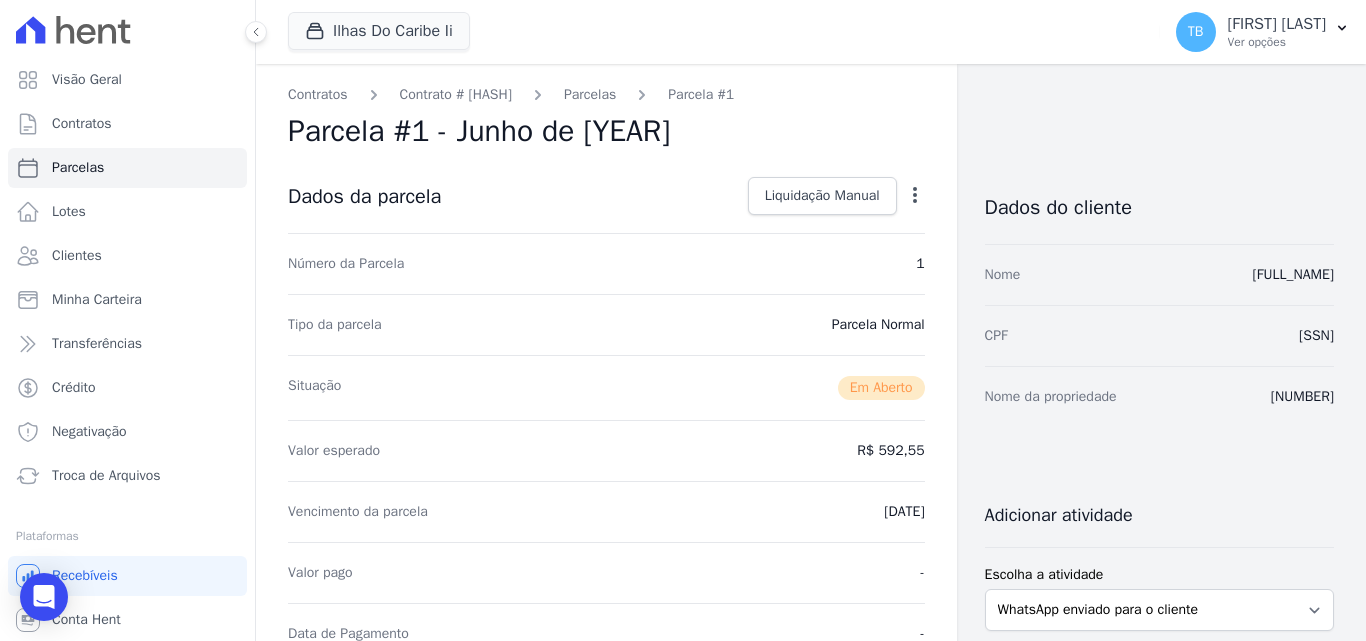 click 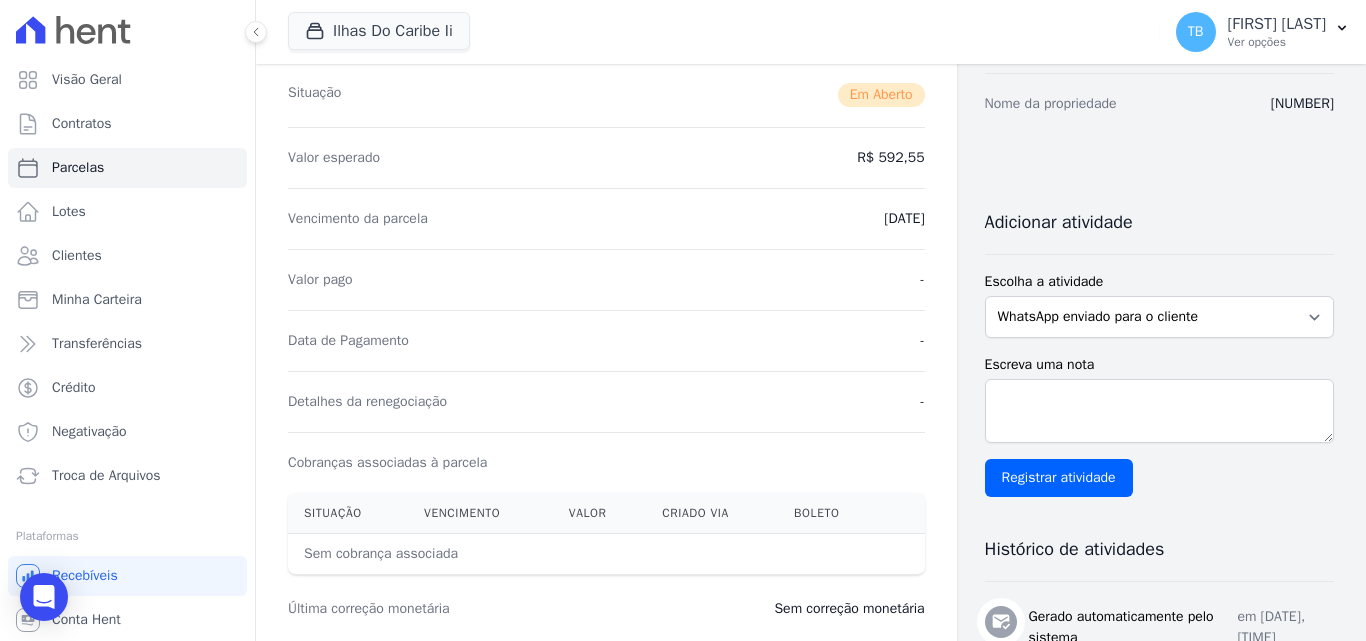 scroll, scrollTop: 325, scrollLeft: 0, axis: vertical 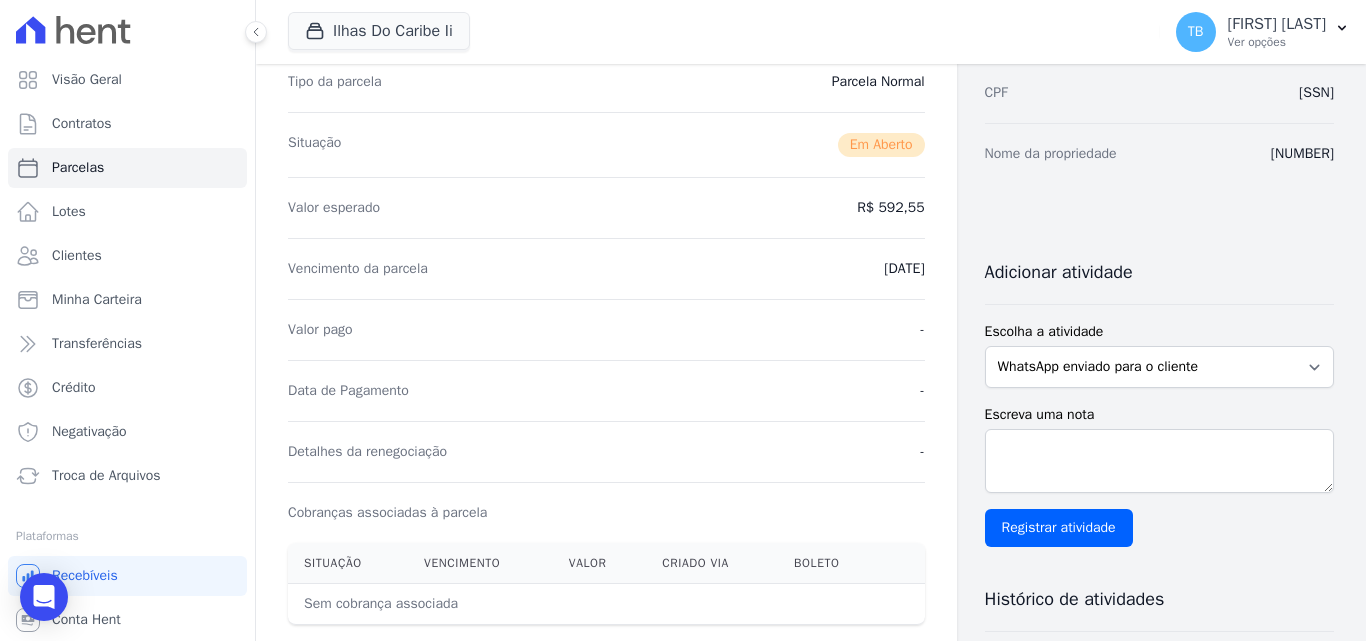 click on "Nome da propriedade
[NUMBER]" at bounding box center (1159, 153) 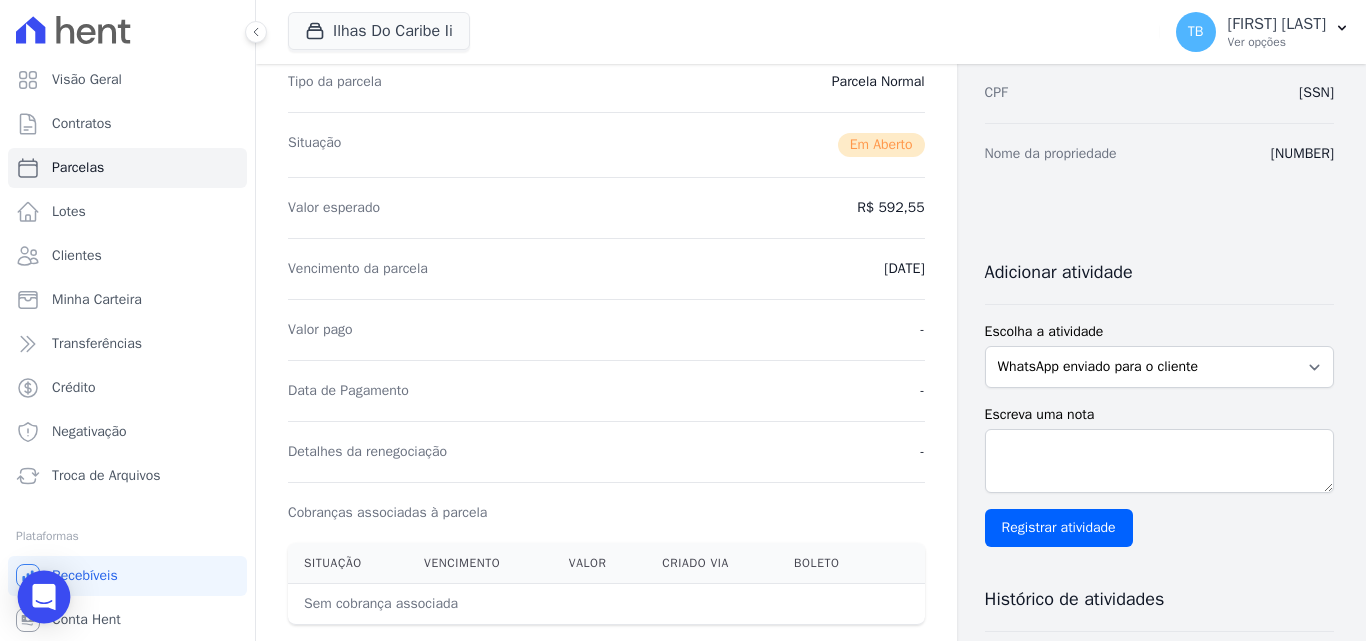 click 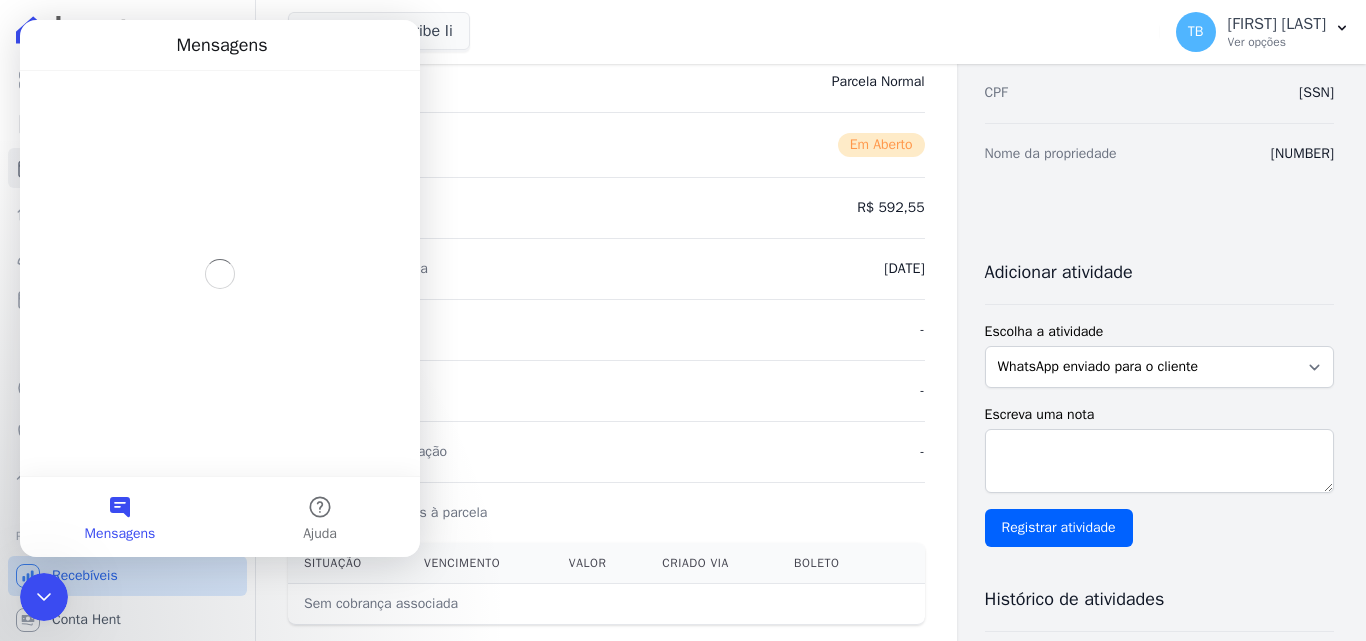 scroll, scrollTop: 0, scrollLeft: 0, axis: both 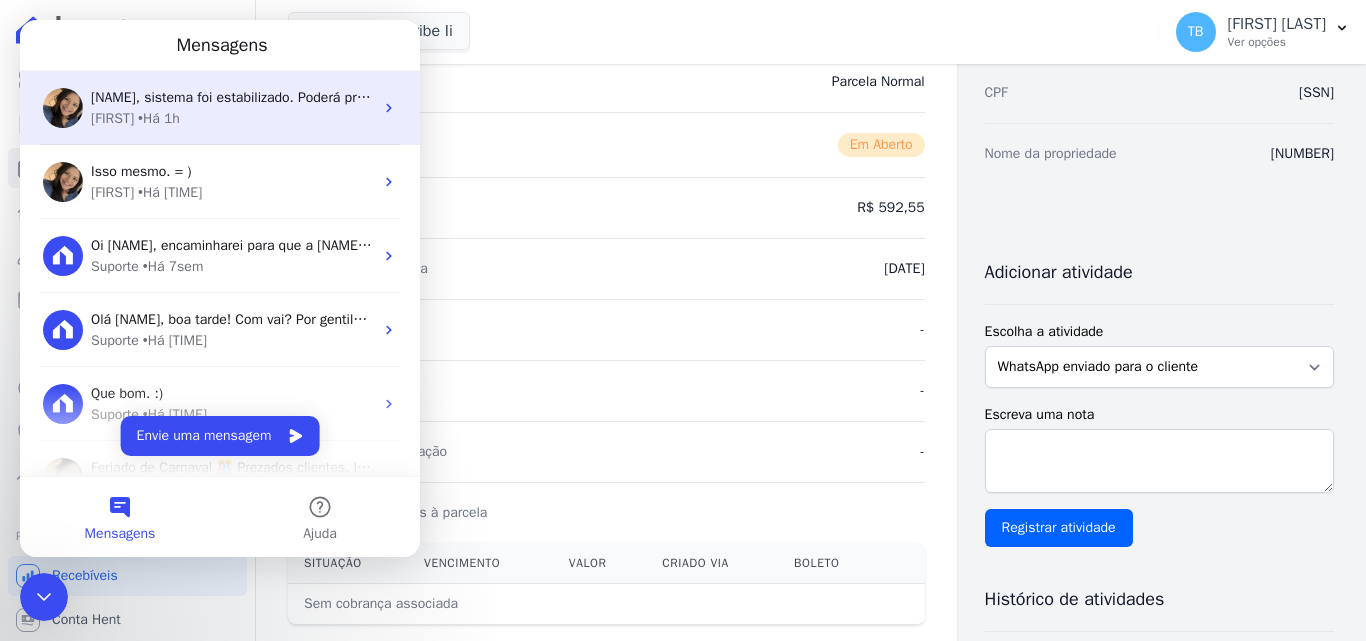 click on "[NAME], sistema foi estabilizado. Poderá prosseguir com o cancelamento. ; ) [NAME] • Há [TIME]" at bounding box center [220, 108] 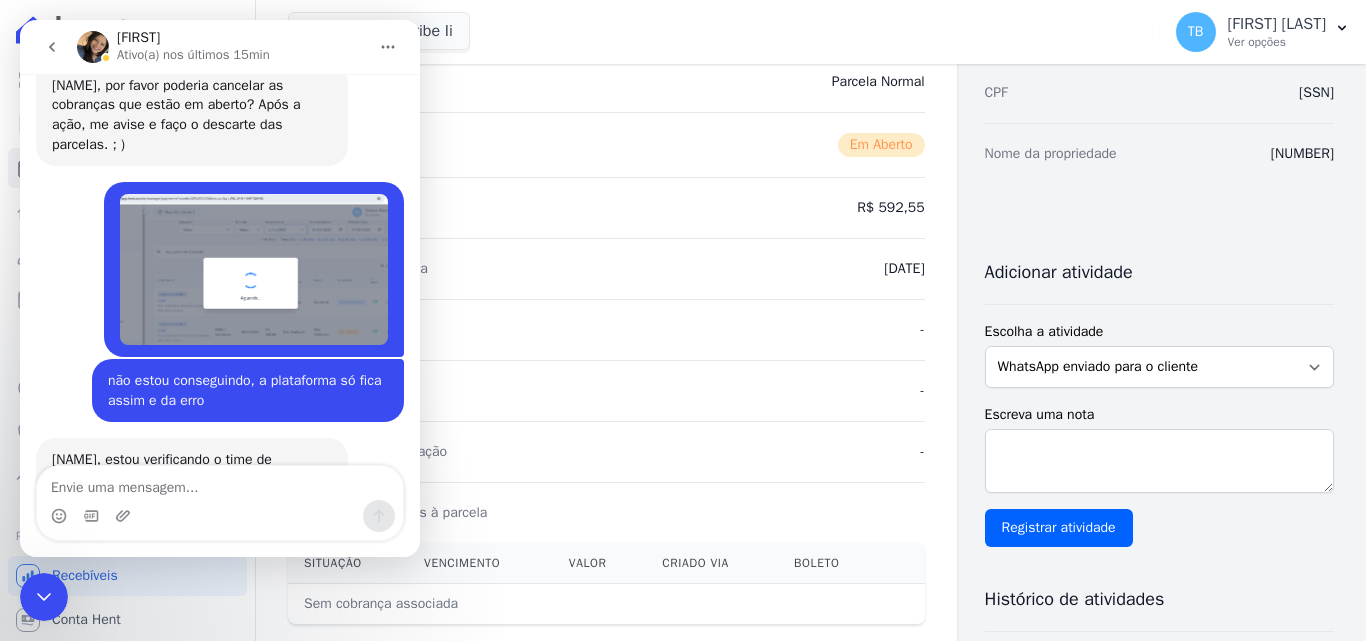 scroll, scrollTop: 9528, scrollLeft: 0, axis: vertical 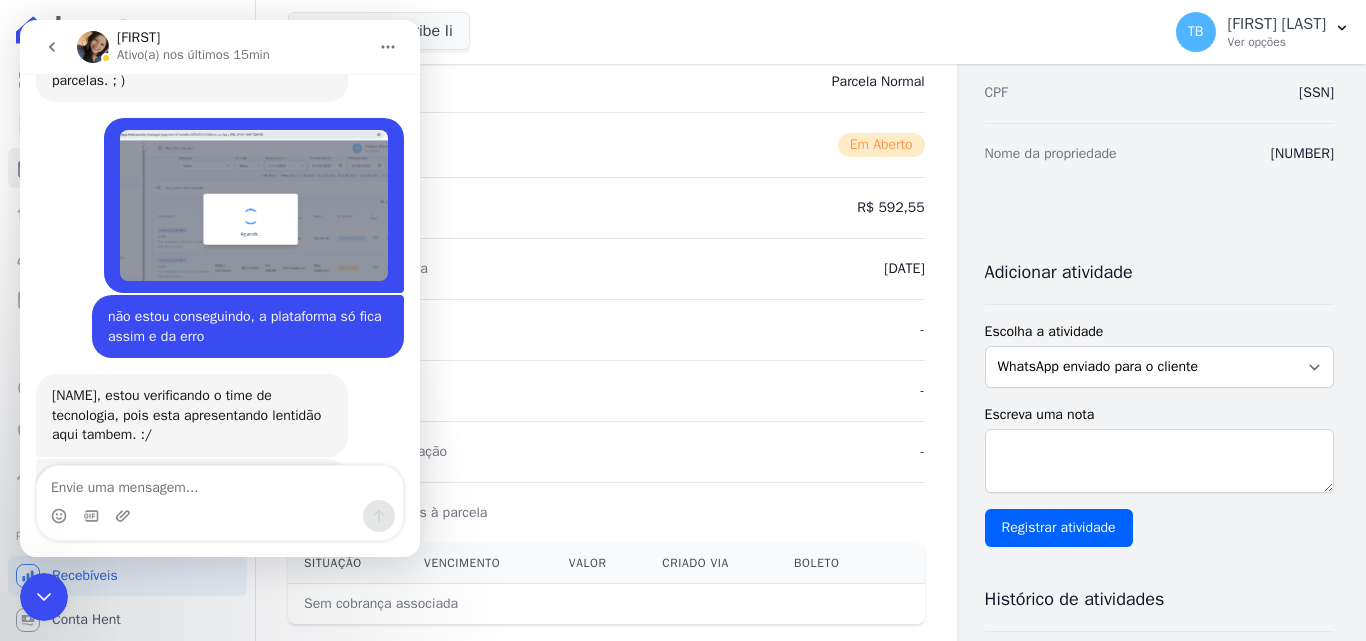 click at bounding box center [220, 483] 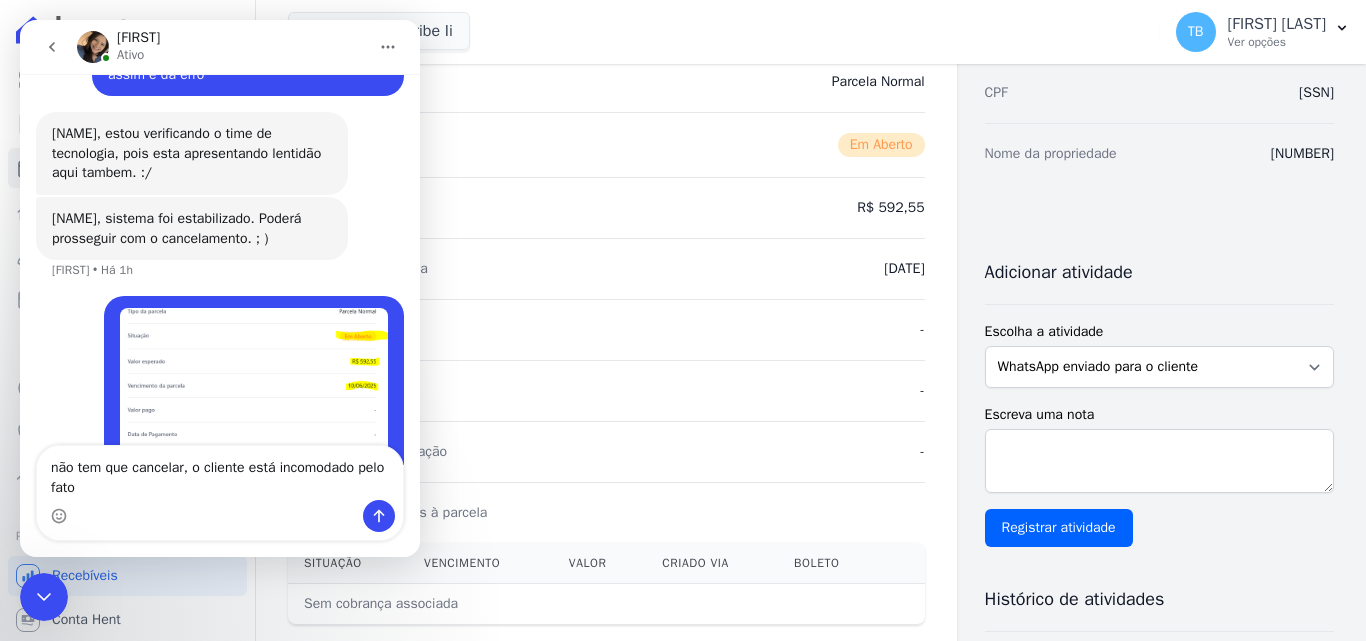 scroll, scrollTop: 9810, scrollLeft: 0, axis: vertical 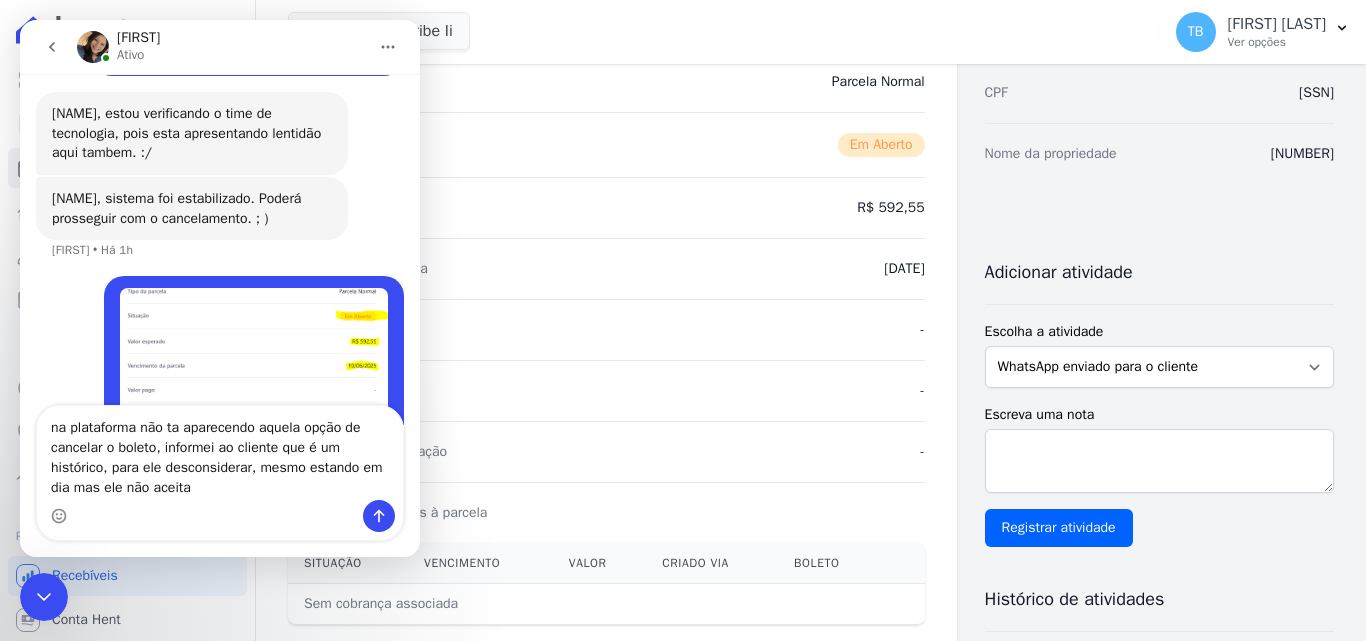 type on "na plataforma não ta aparecendo aquela opção de cancelar o boleto, informei ao cliente que é um histórico, para ele desconsiderar, mesmo estando em dia mas ele não aceita" 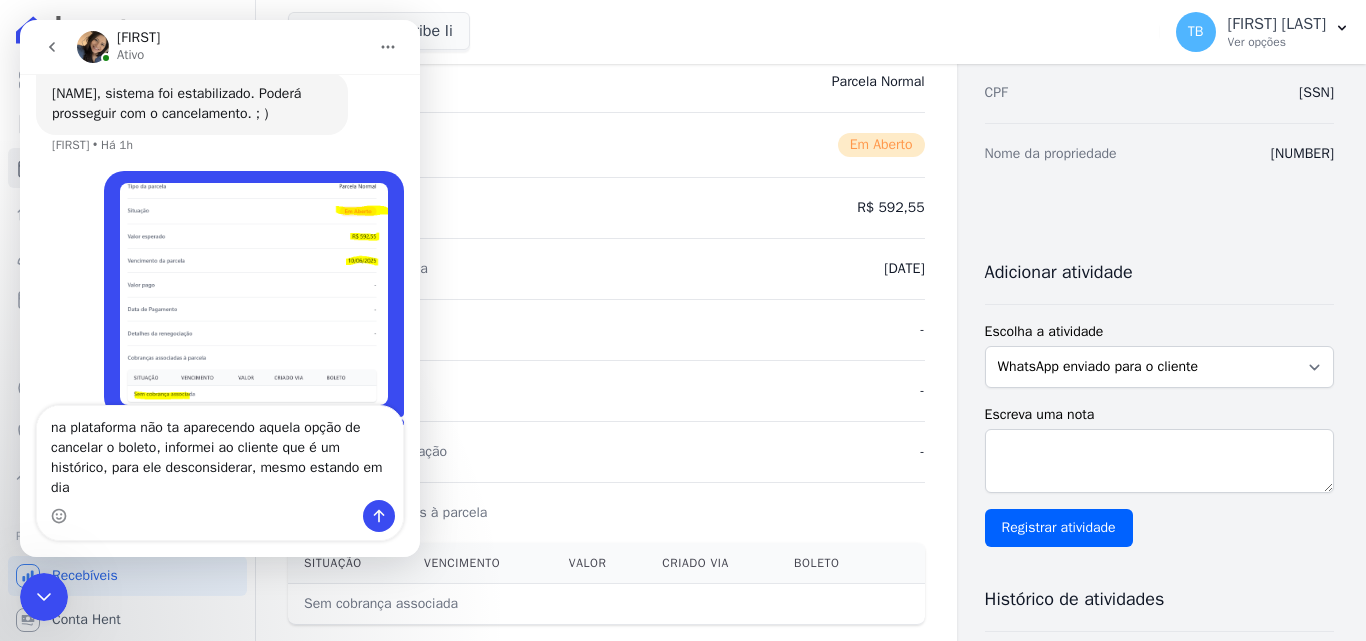 scroll, scrollTop: 9935, scrollLeft: 0, axis: vertical 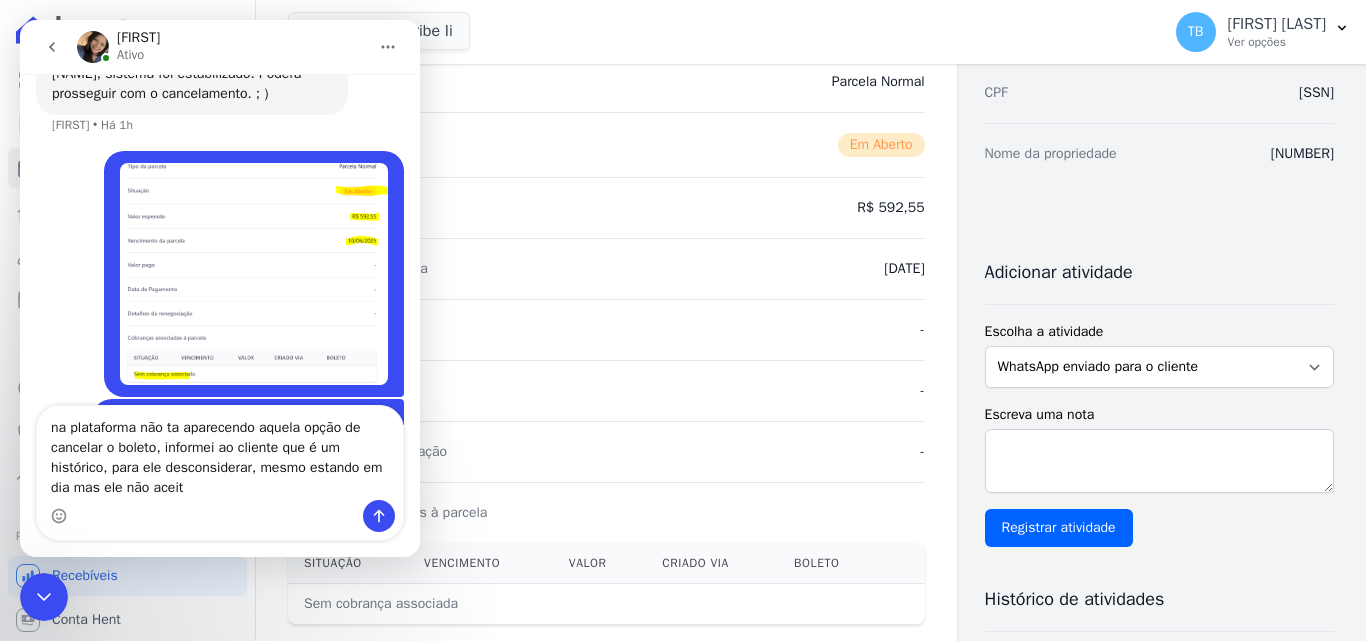 type on "na plataforma não ta aparecendo aquela opção de cancelar o boleto, informei ao cliente que é um histórico, para ele desconsiderar, mesmo estando em dia mas ele não aceita" 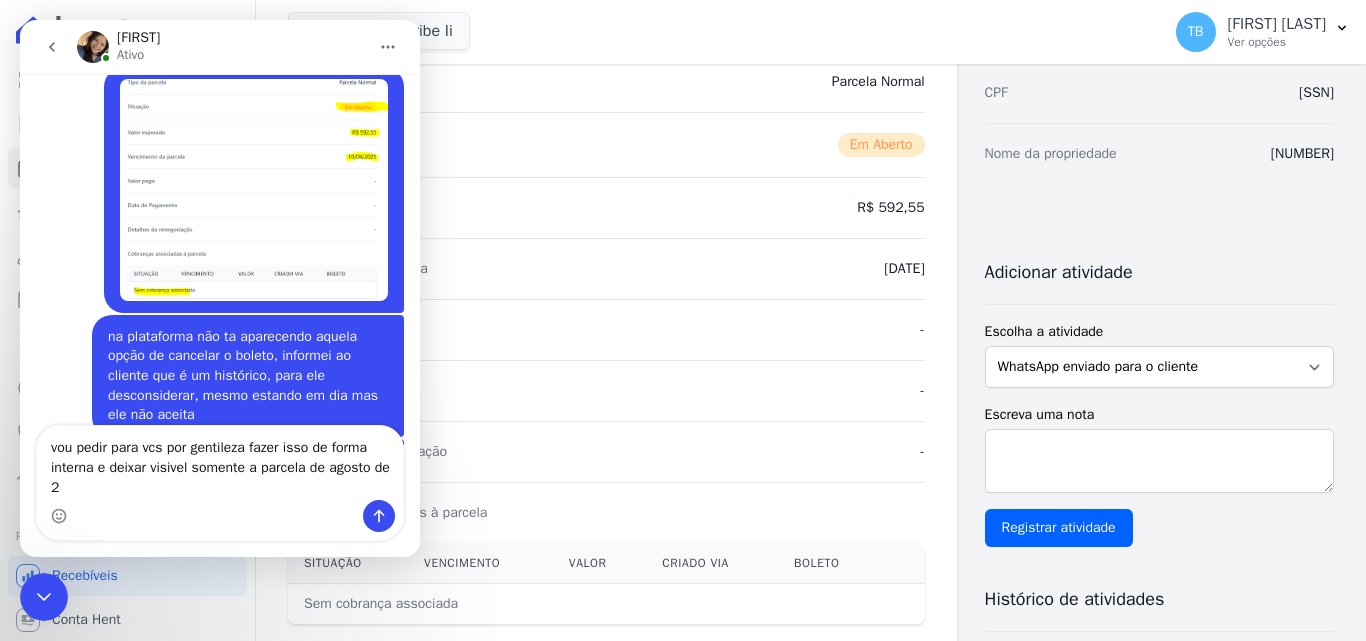 scroll, scrollTop: 10039, scrollLeft: 0, axis: vertical 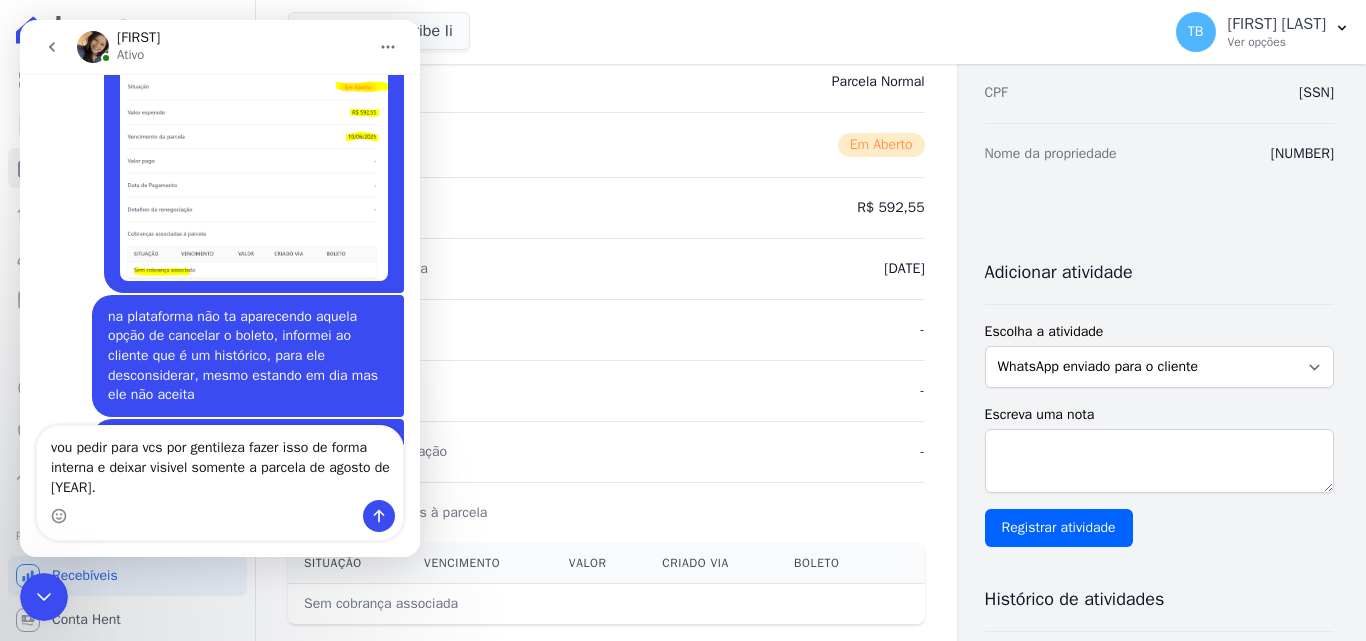 drag, startPoint x: 178, startPoint y: 471, endPoint x: 163, endPoint y: 471, distance: 15 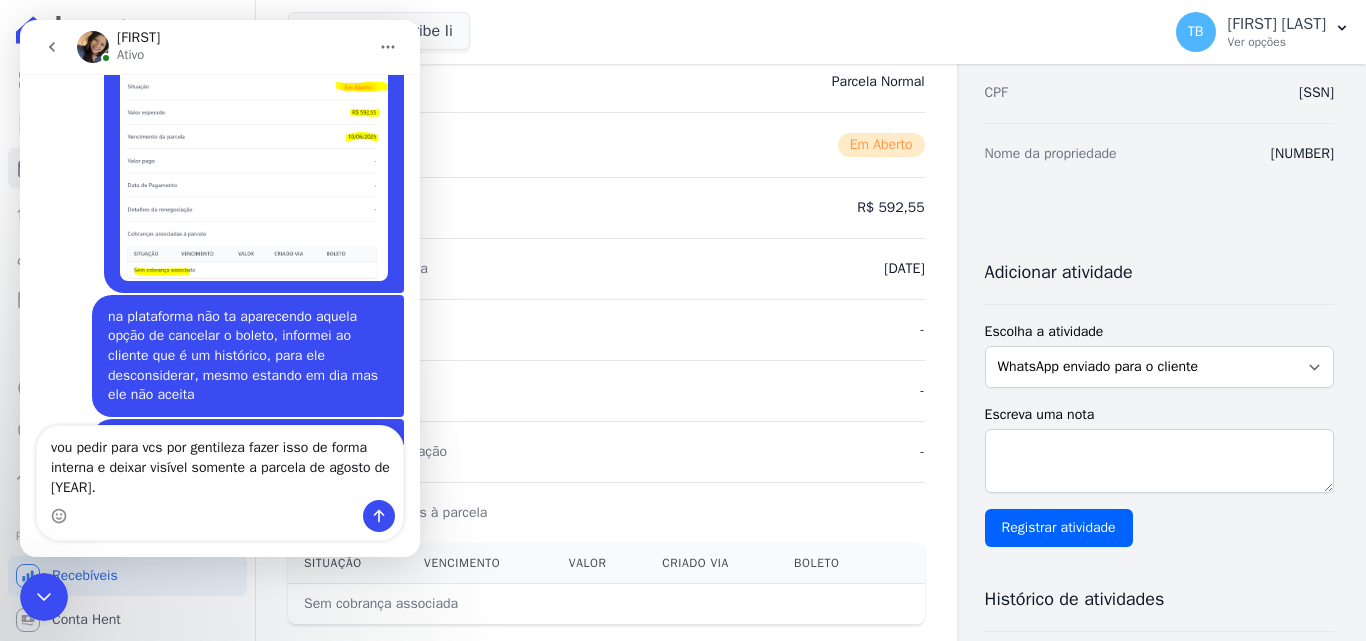 type 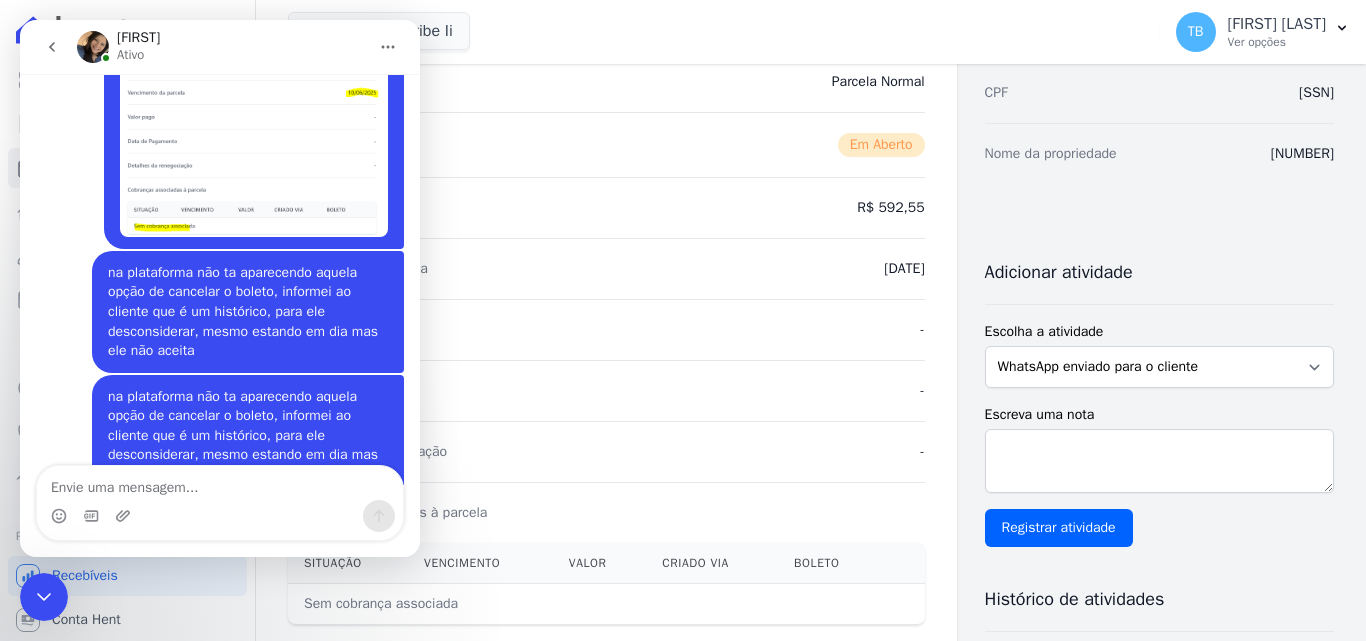 scroll, scrollTop: 9780, scrollLeft: 0, axis: vertical 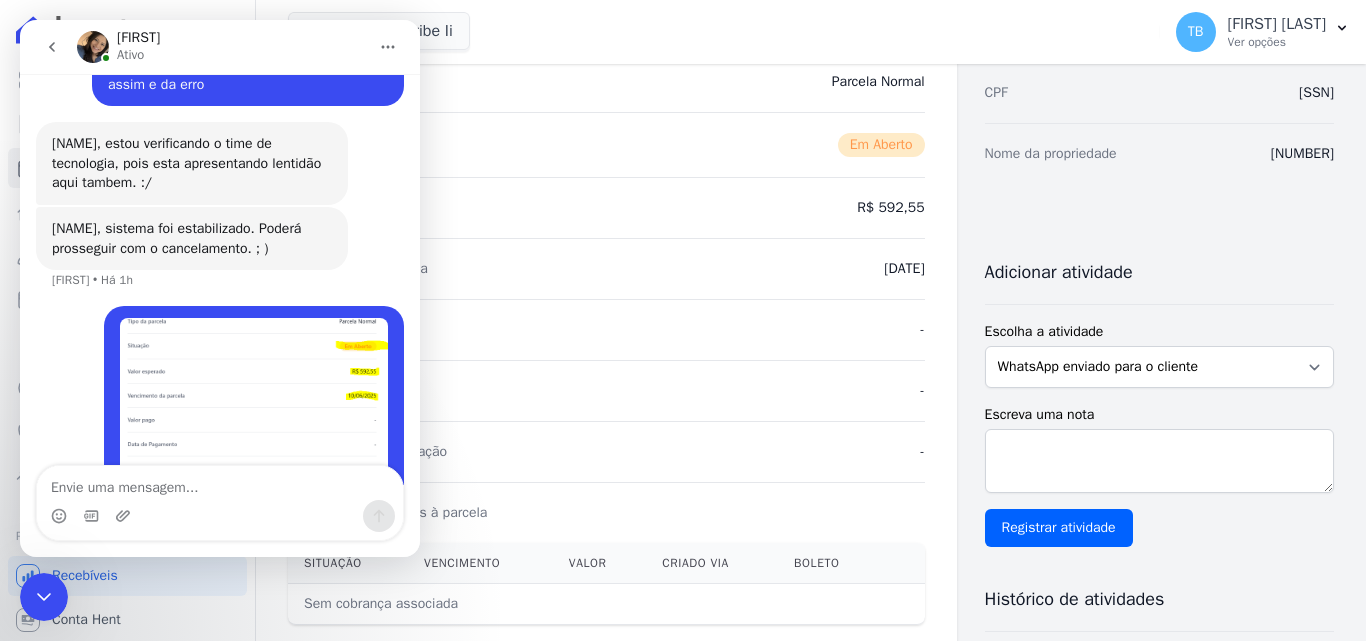 click 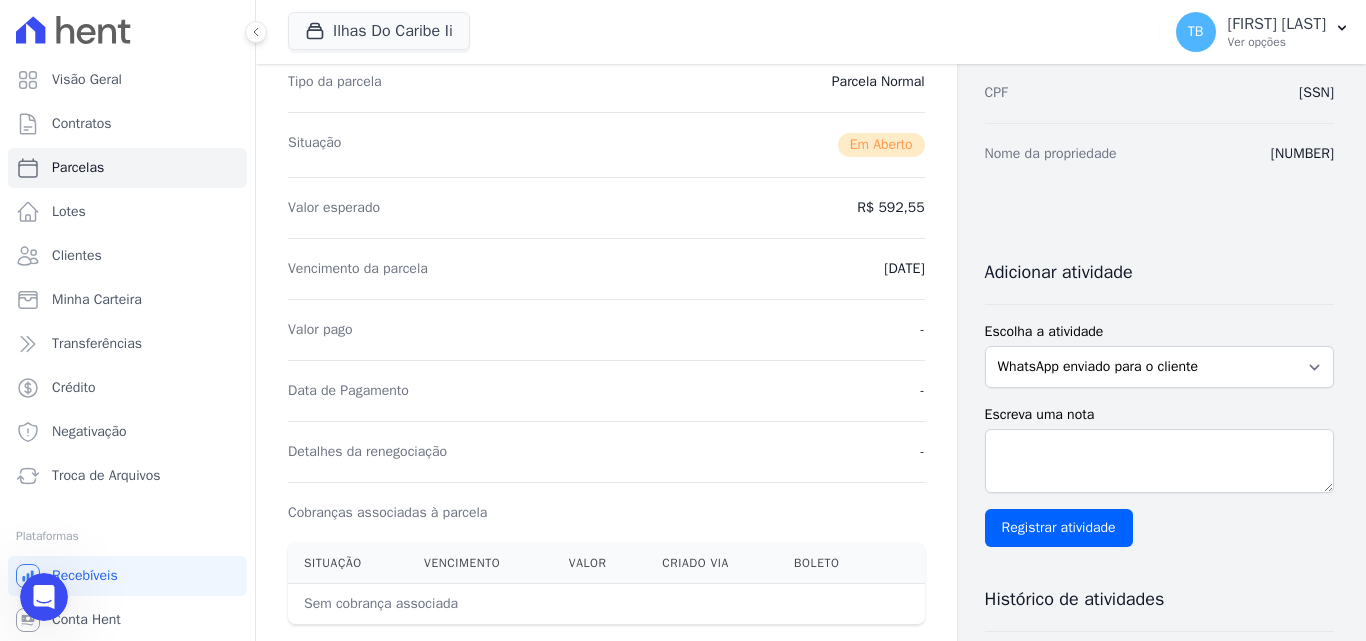 scroll, scrollTop: 0, scrollLeft: 0, axis: both 